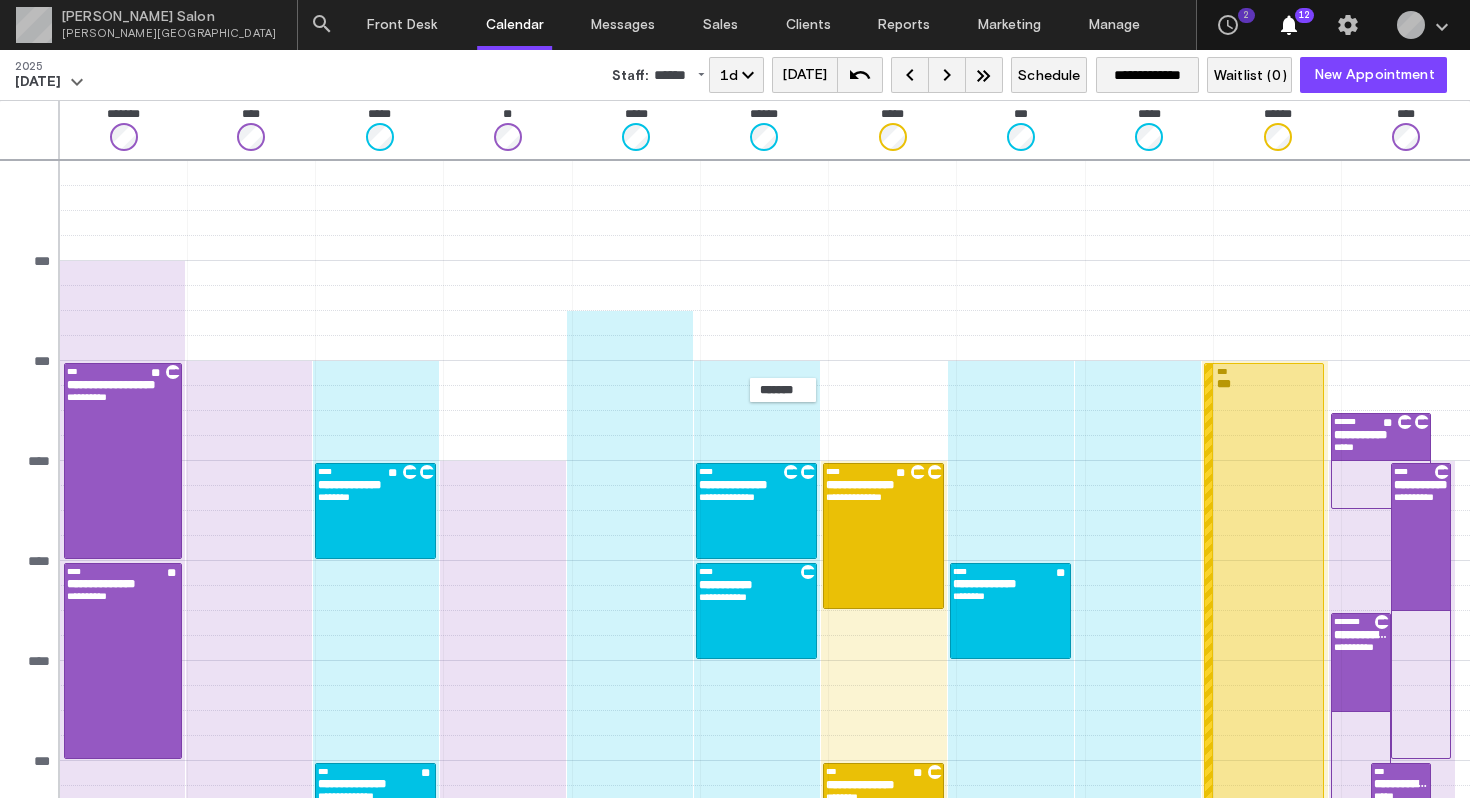 scroll, scrollTop: 0, scrollLeft: 0, axis: both 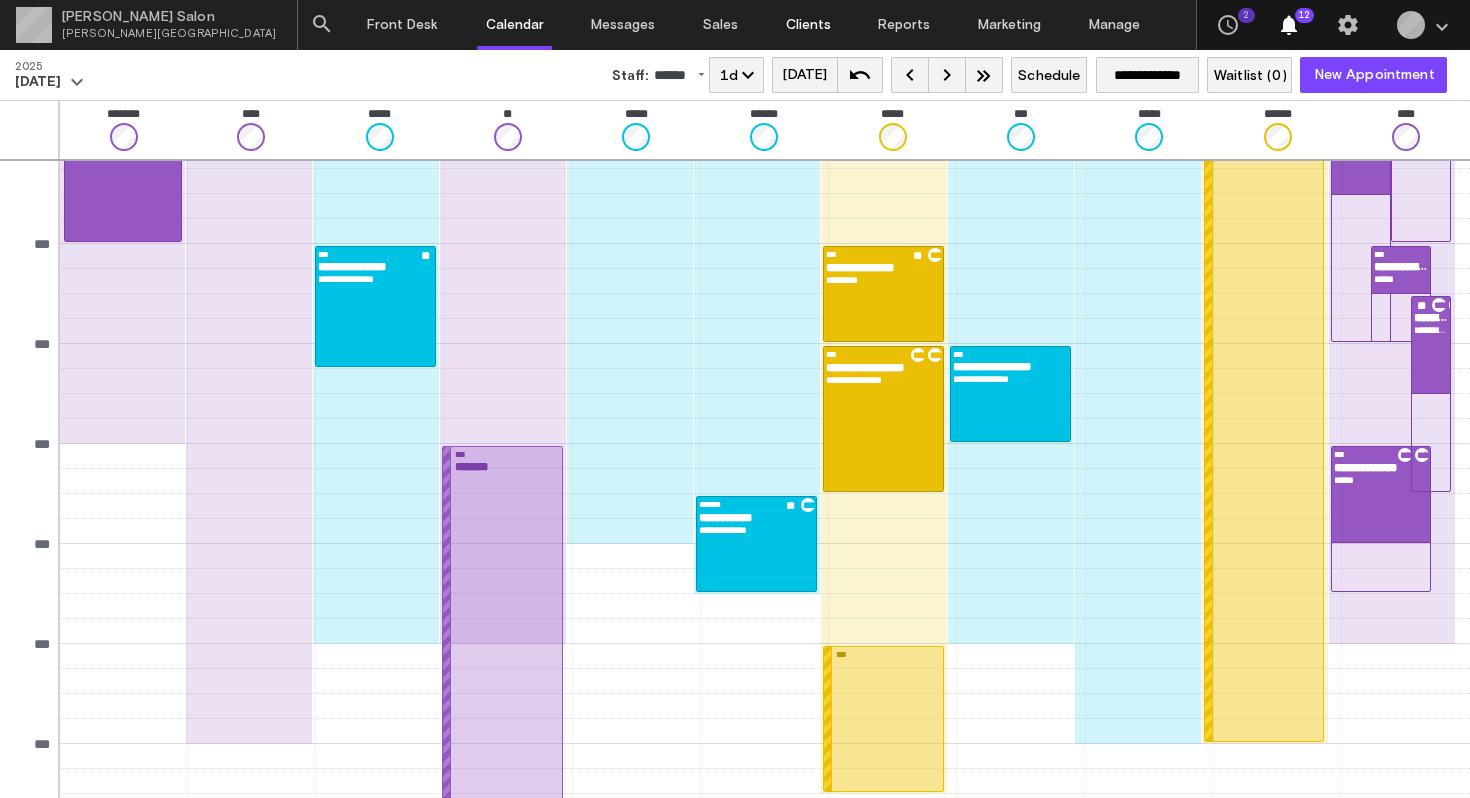 click on "Clients" at bounding box center [808, 25] 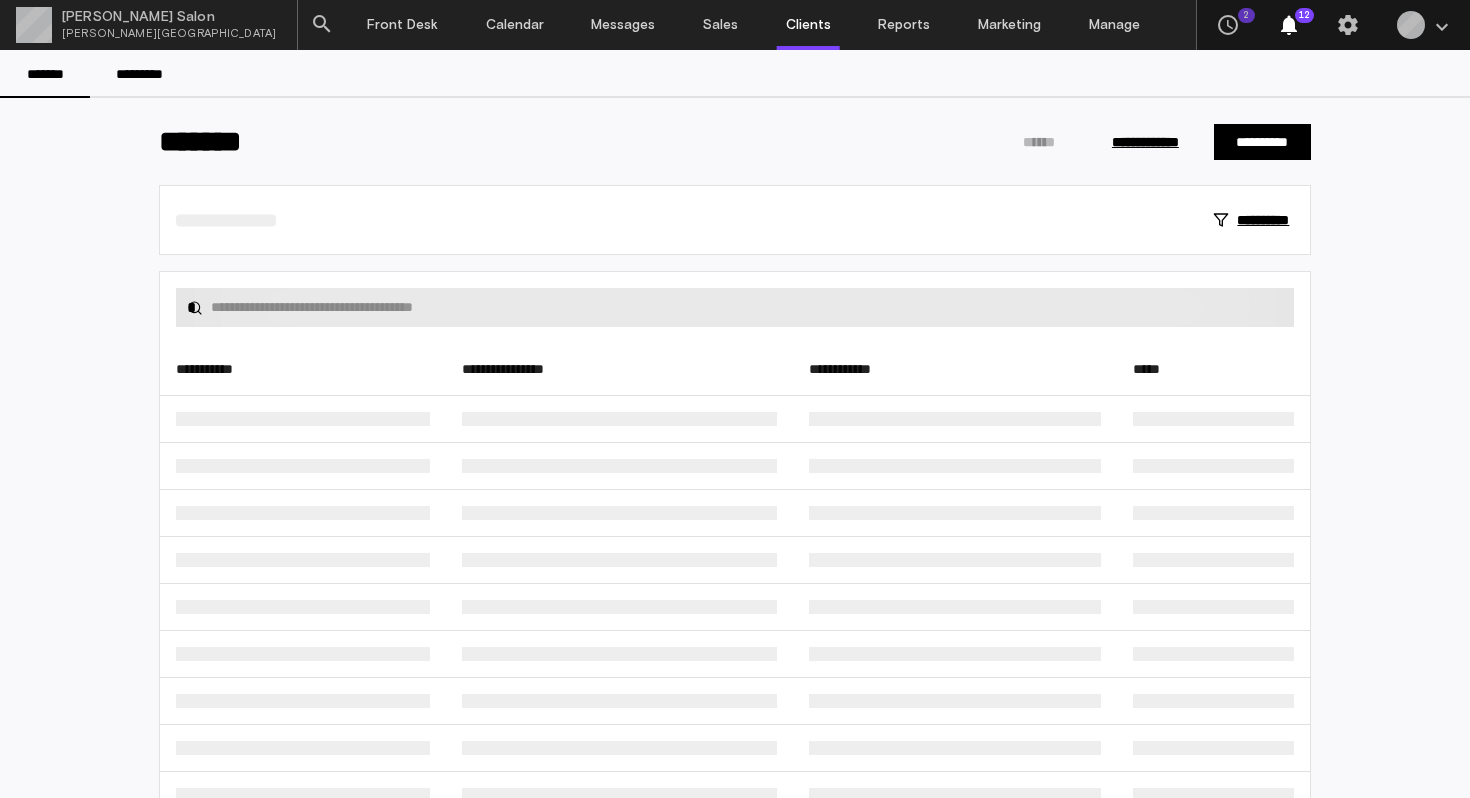 click at bounding box center [747, 307] 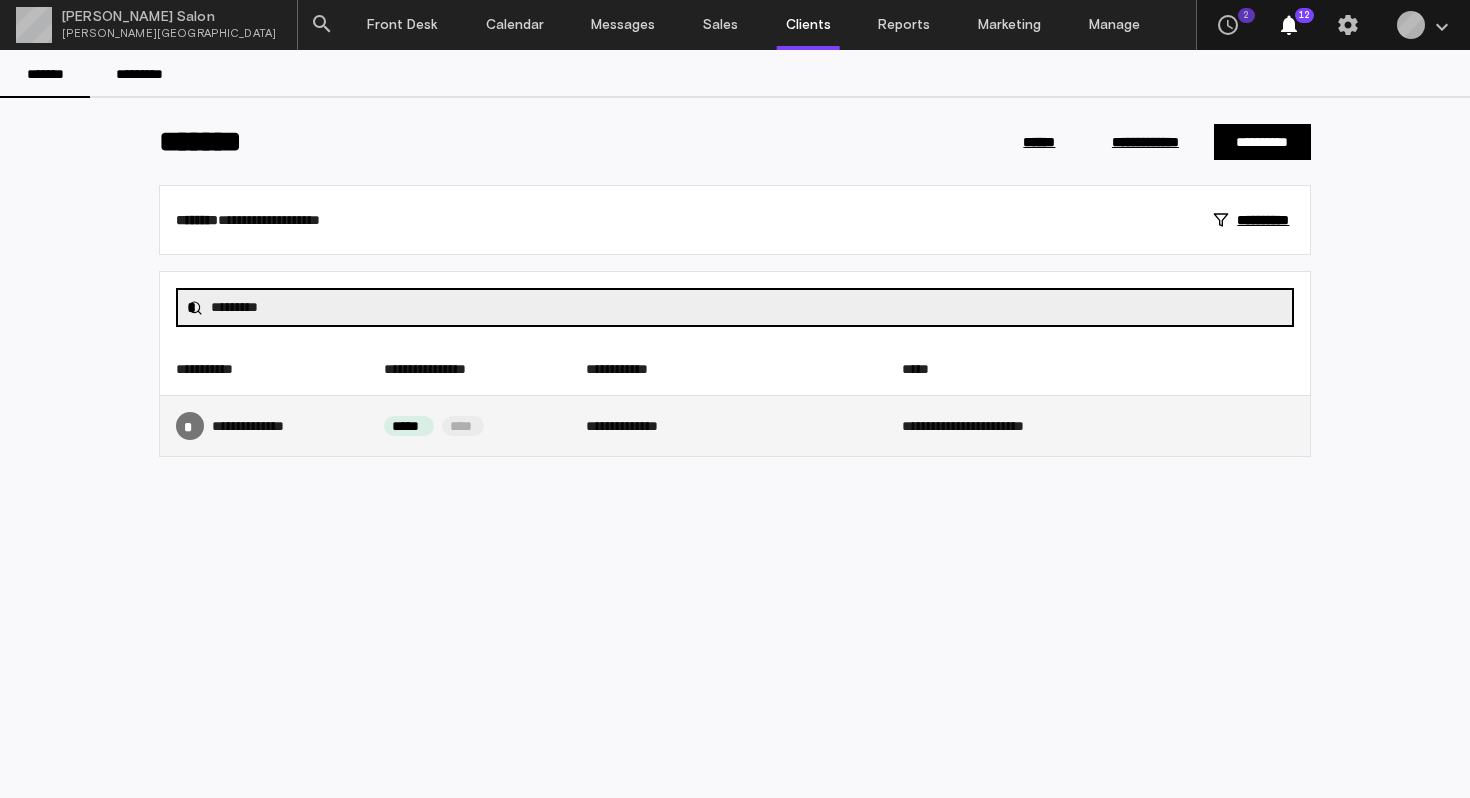 type on "*********" 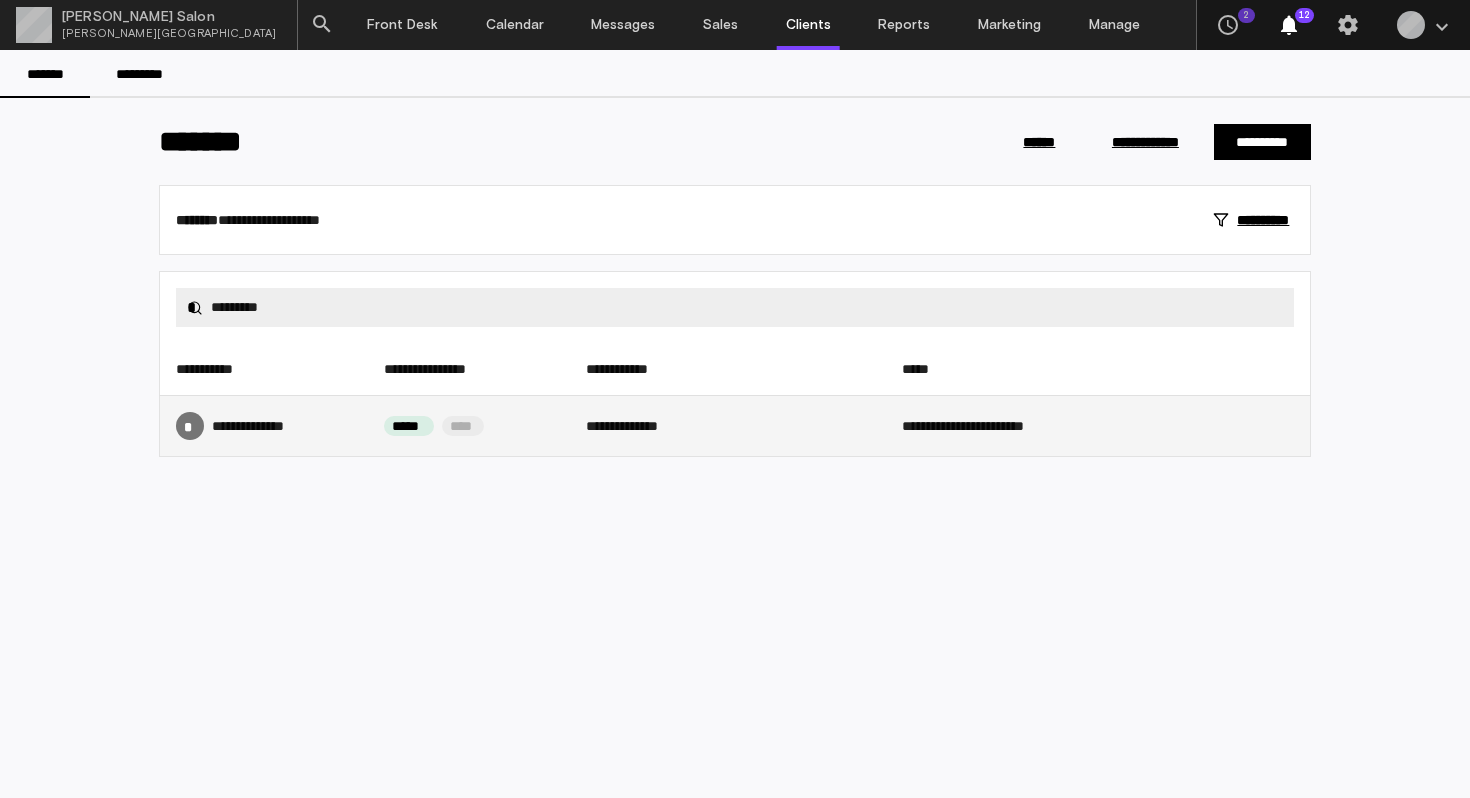 click on "*****   ********" at bounding box center (261, 426) 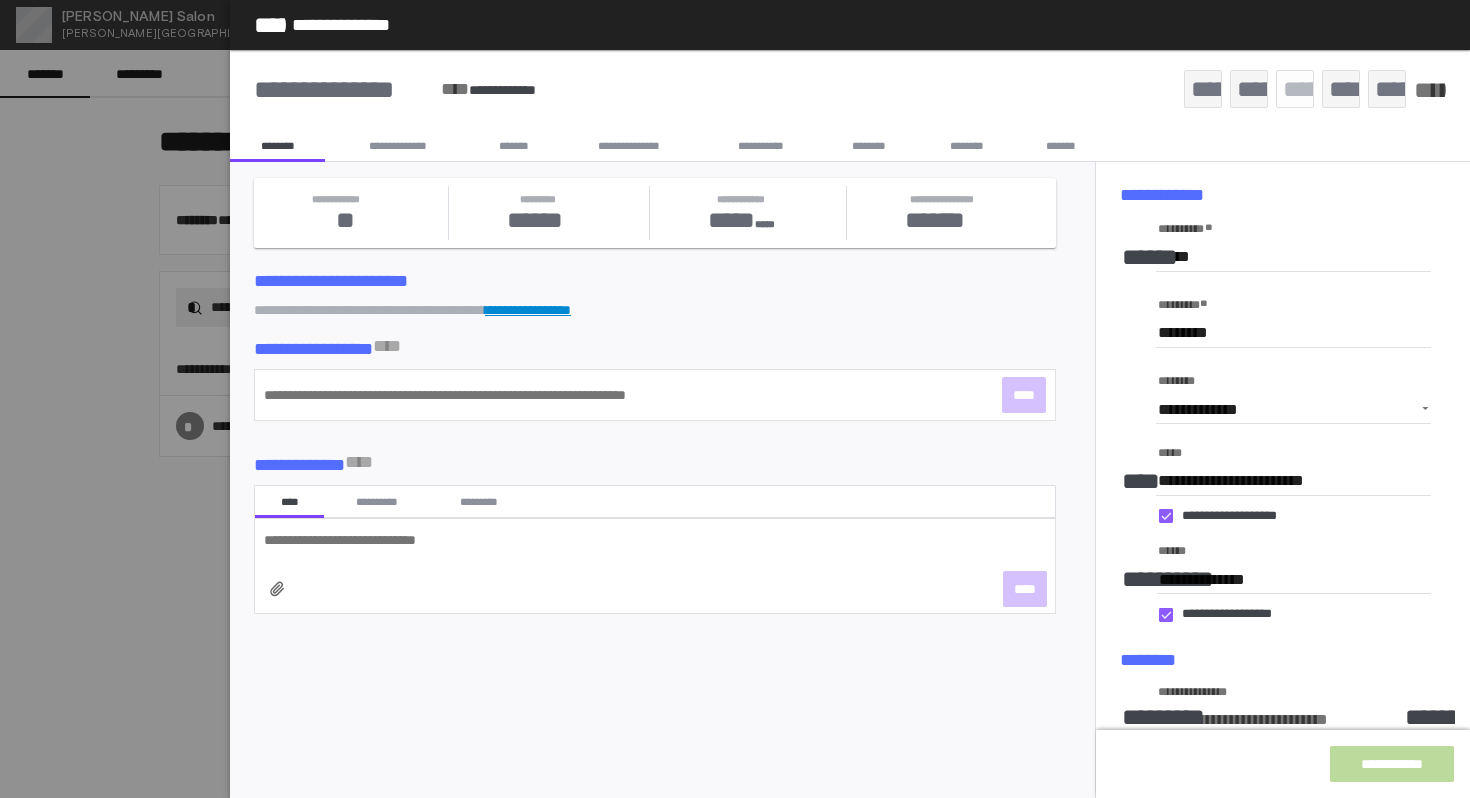 click on "*******" at bounding box center [513, 146] 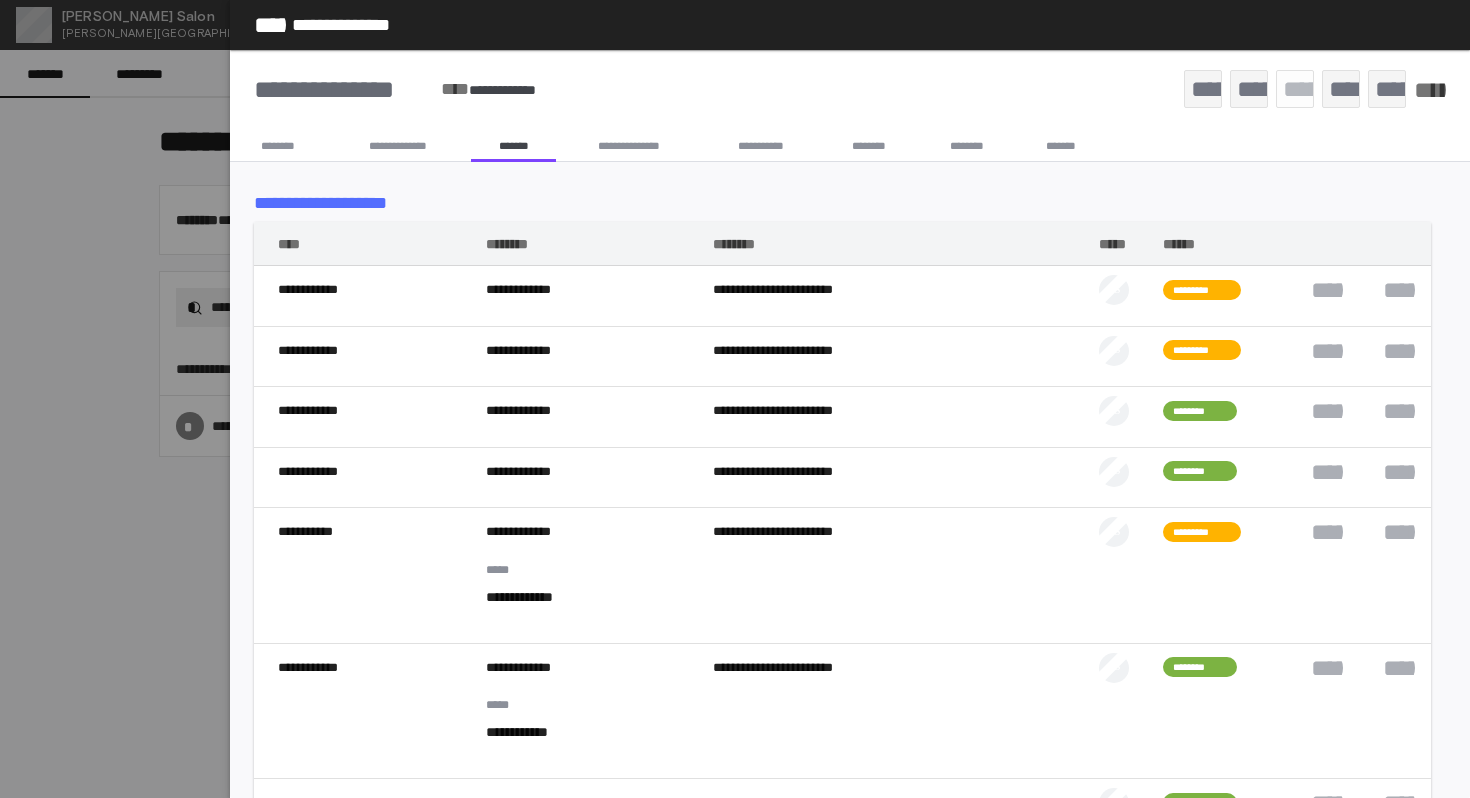click on "*****" 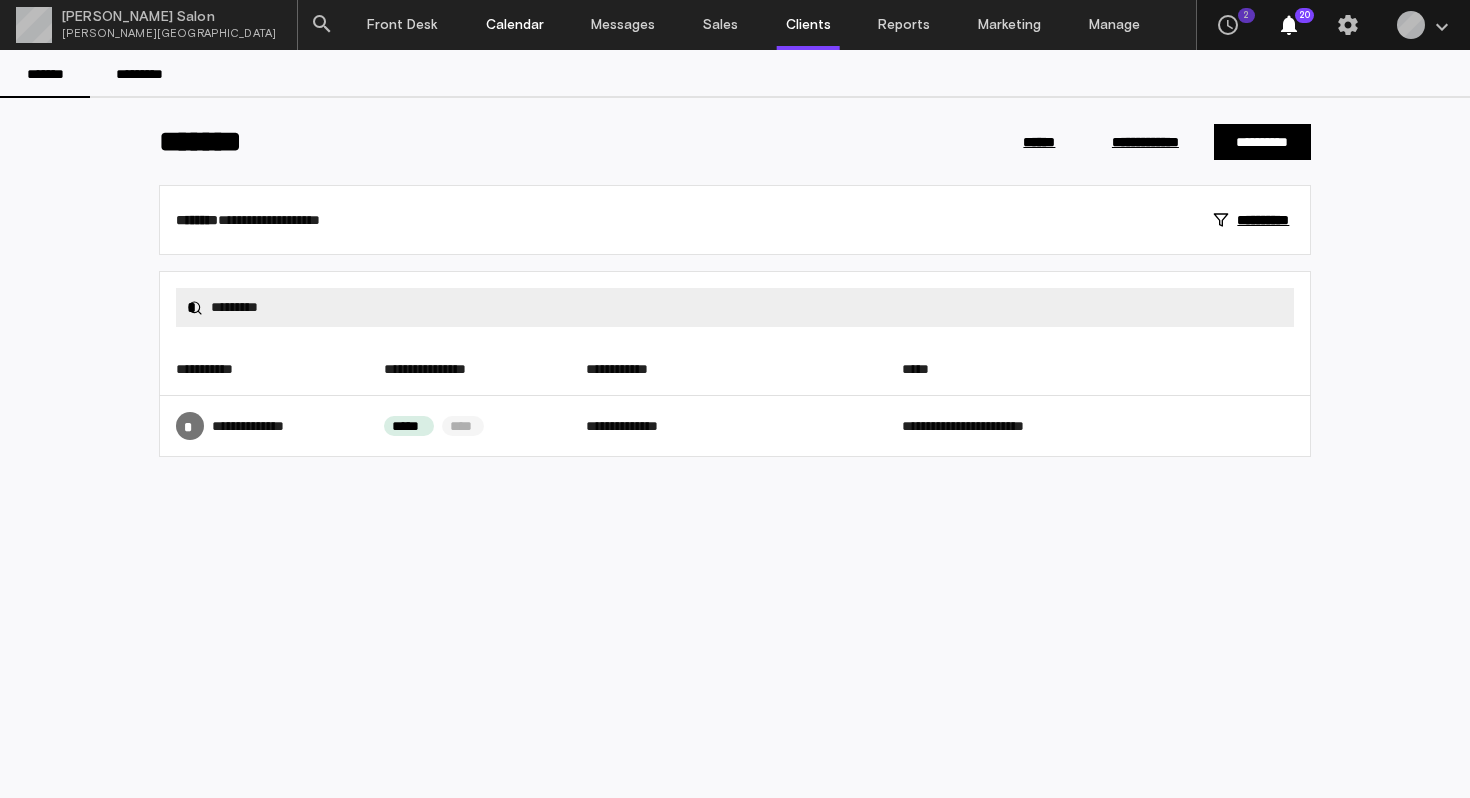 click on "Calendar" at bounding box center [515, 25] 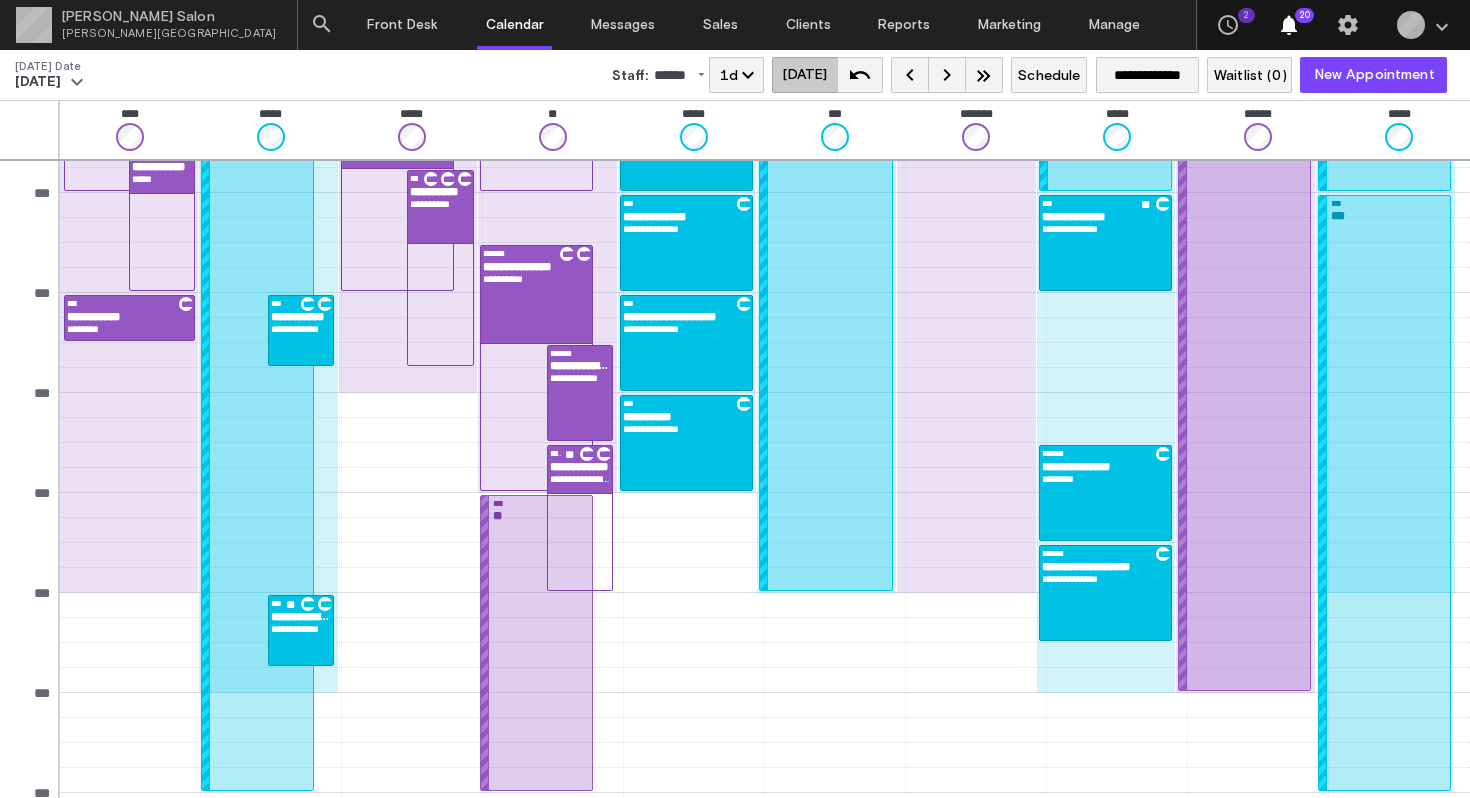 scroll, scrollTop: 812, scrollLeft: 0, axis: vertical 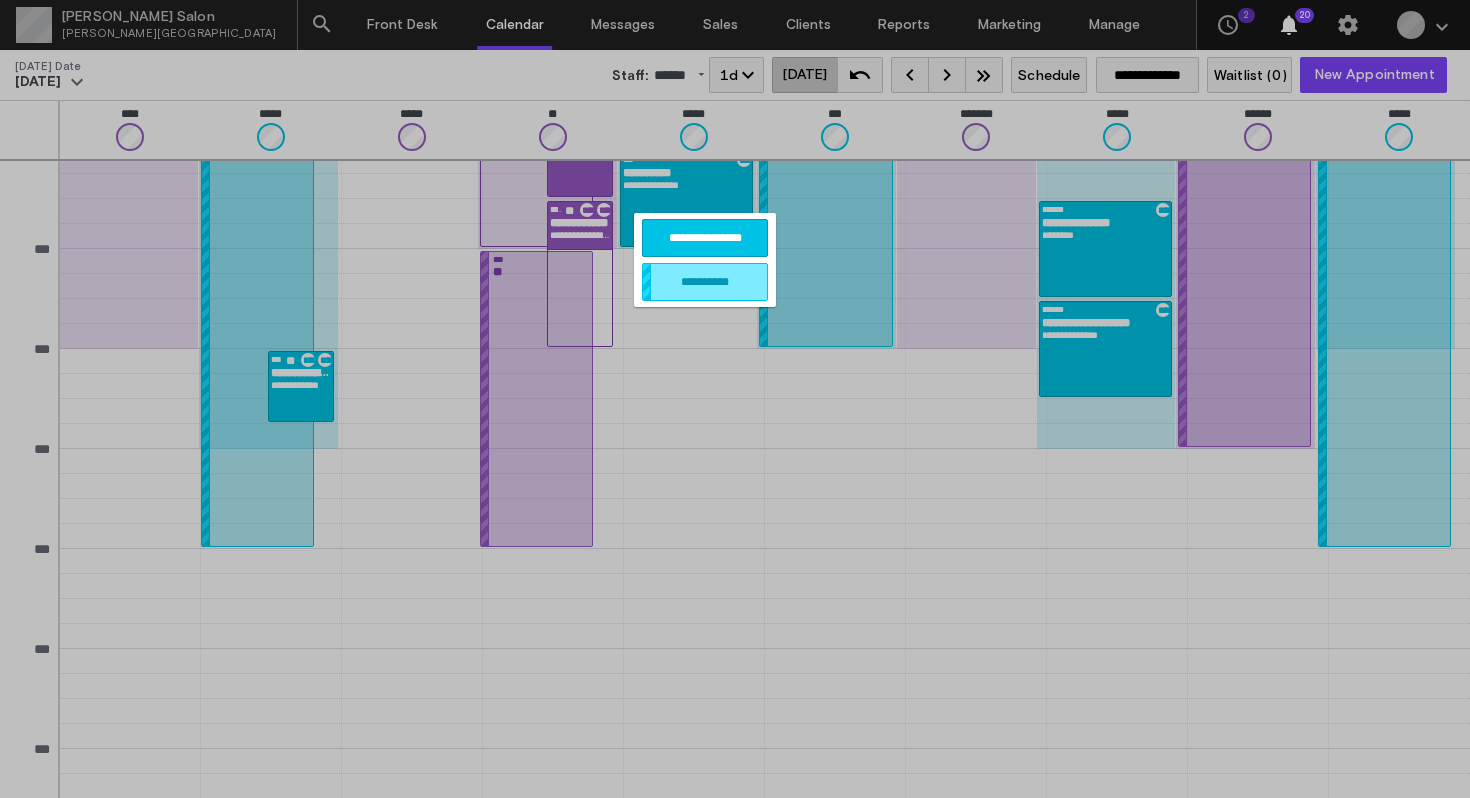 click on "**********" at bounding box center [705, 238] 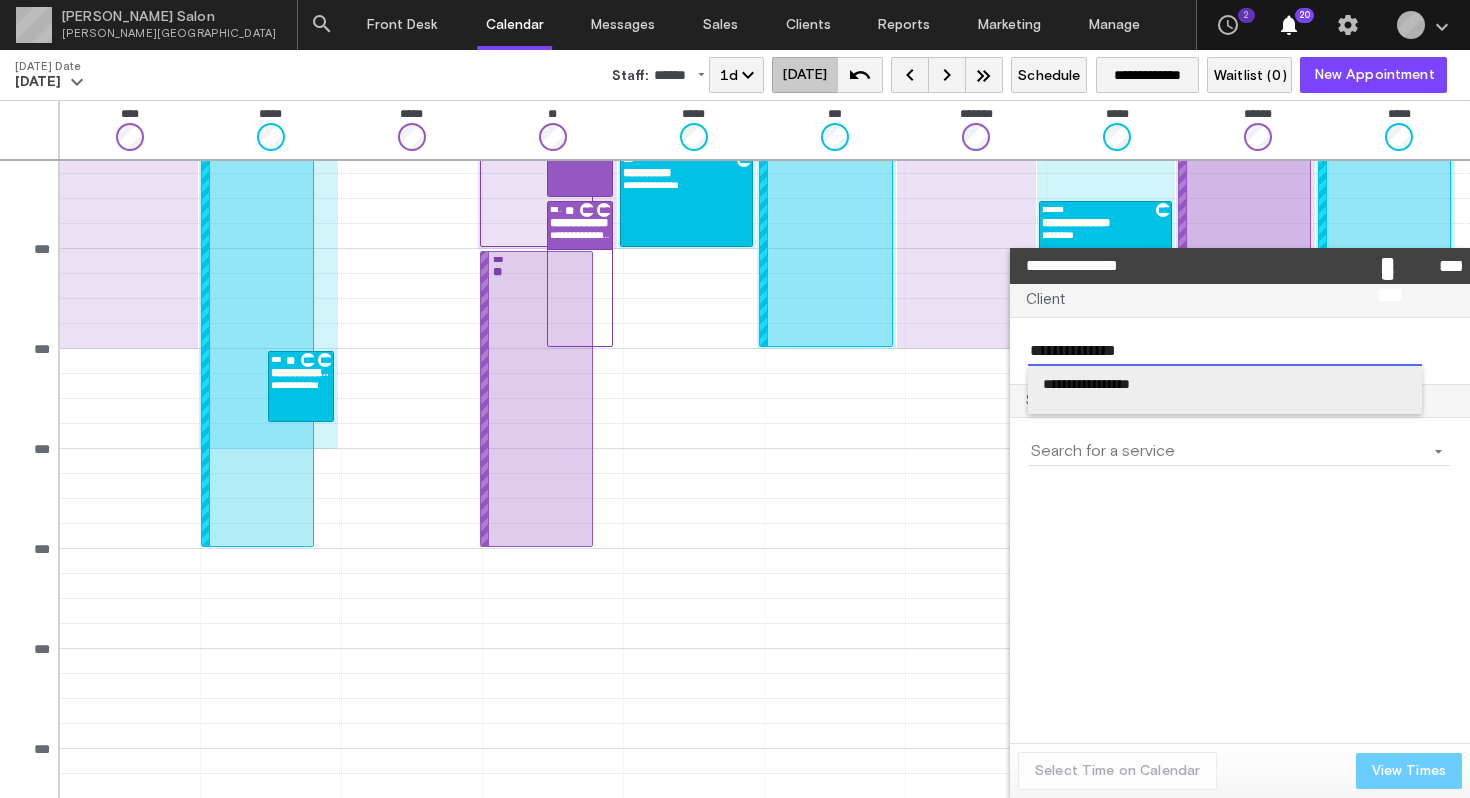 type on "**********" 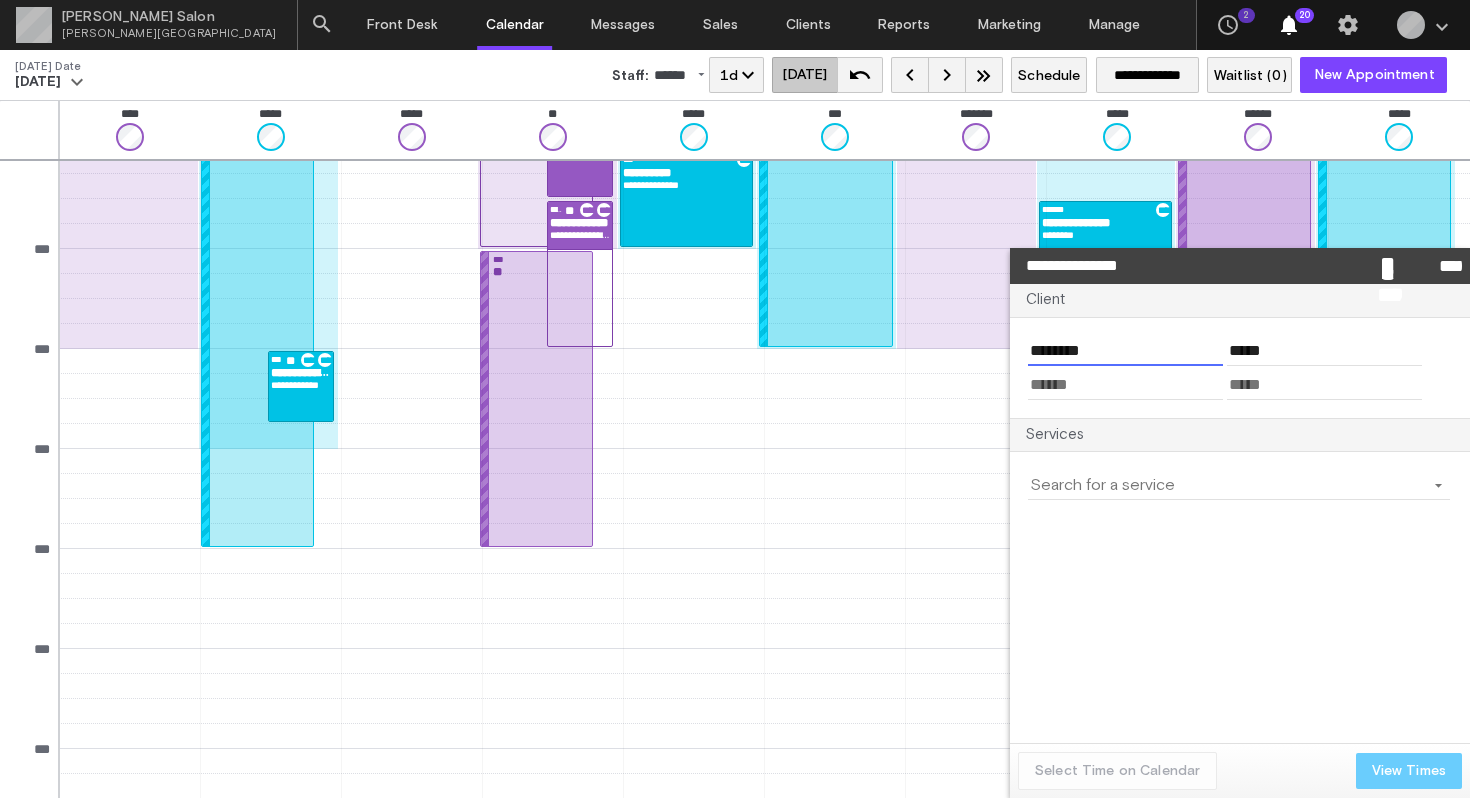 click on "********" at bounding box center [1125, 351] 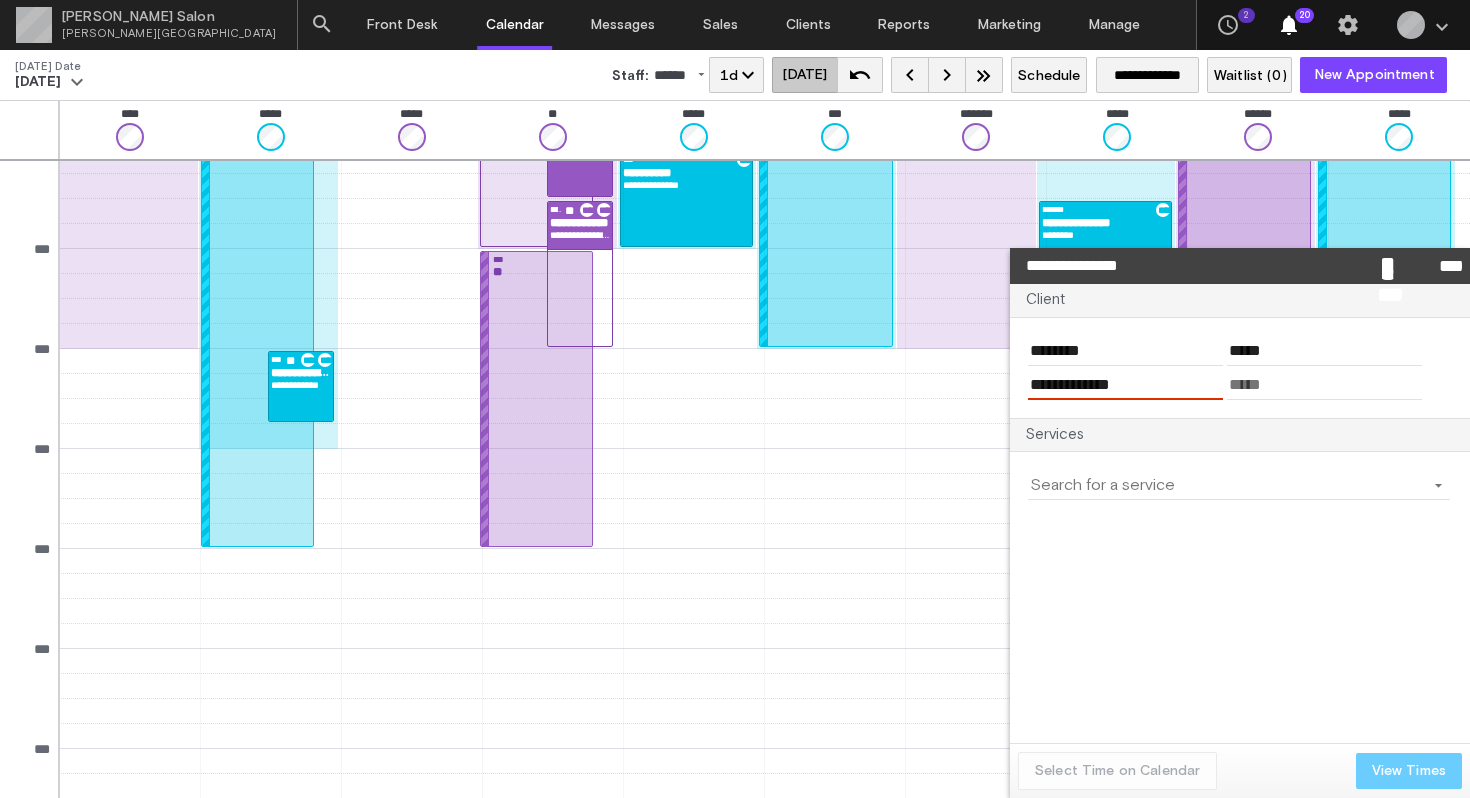 type on "**********" 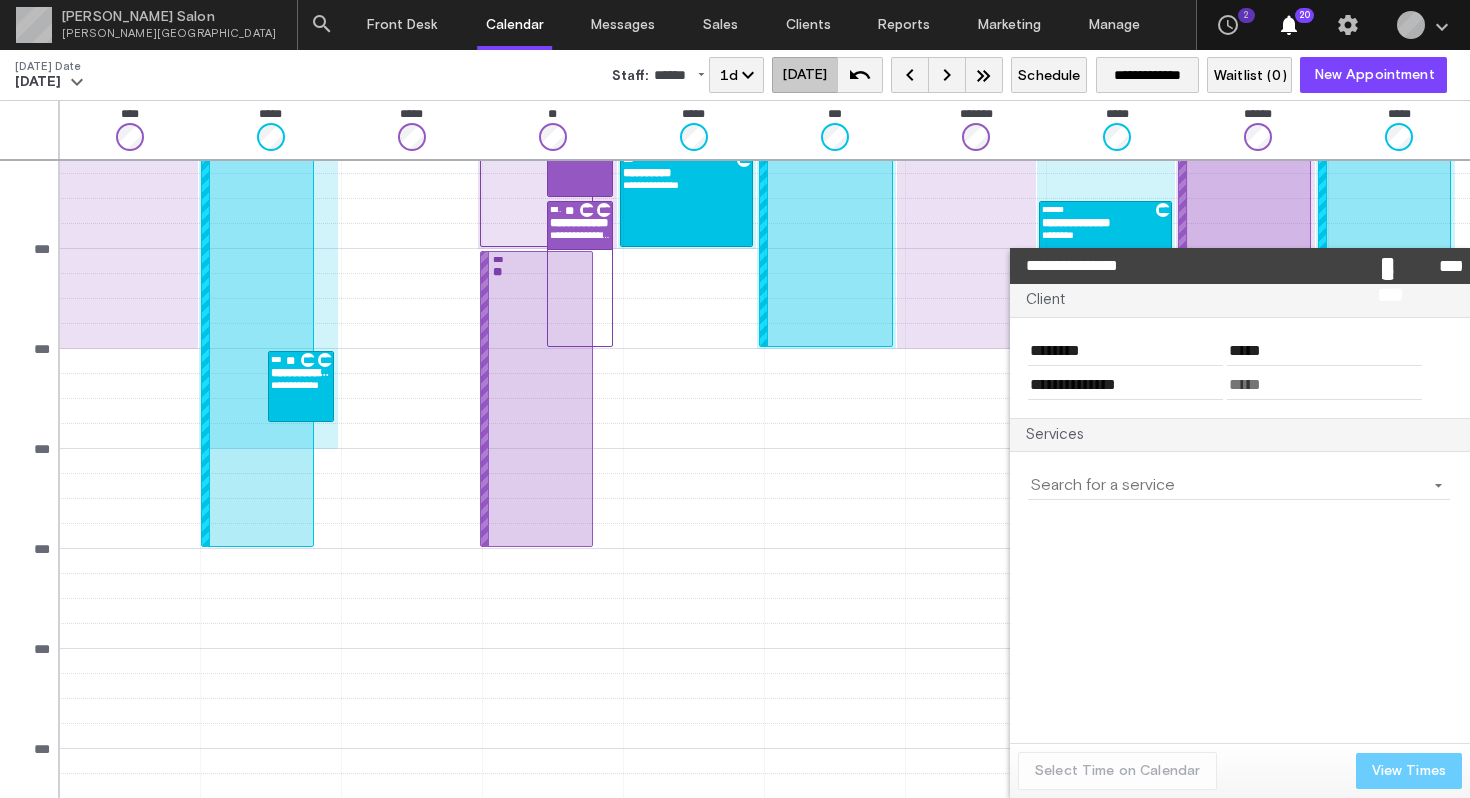 click on "arrow_drop_down" 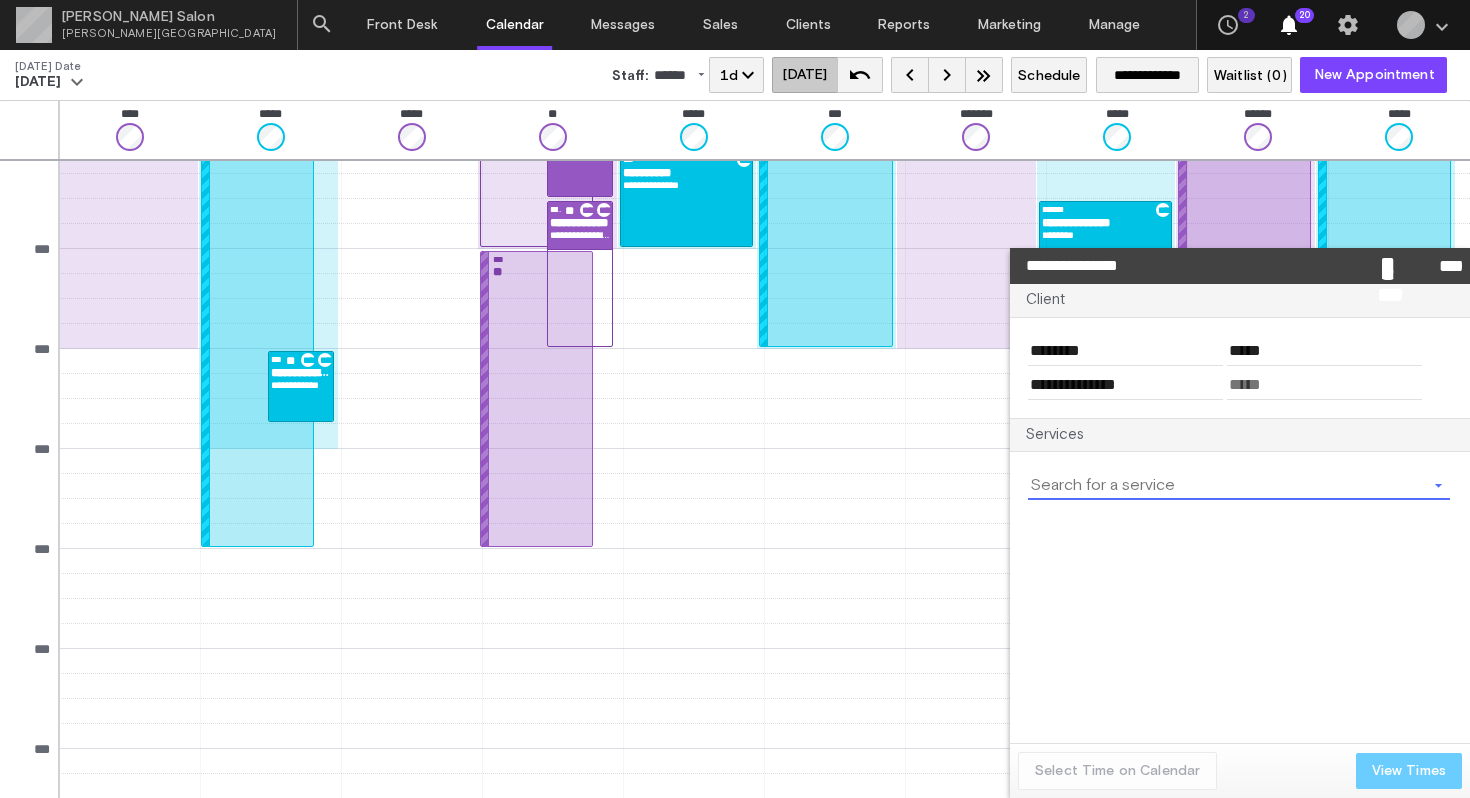 click at bounding box center (1227, 485) 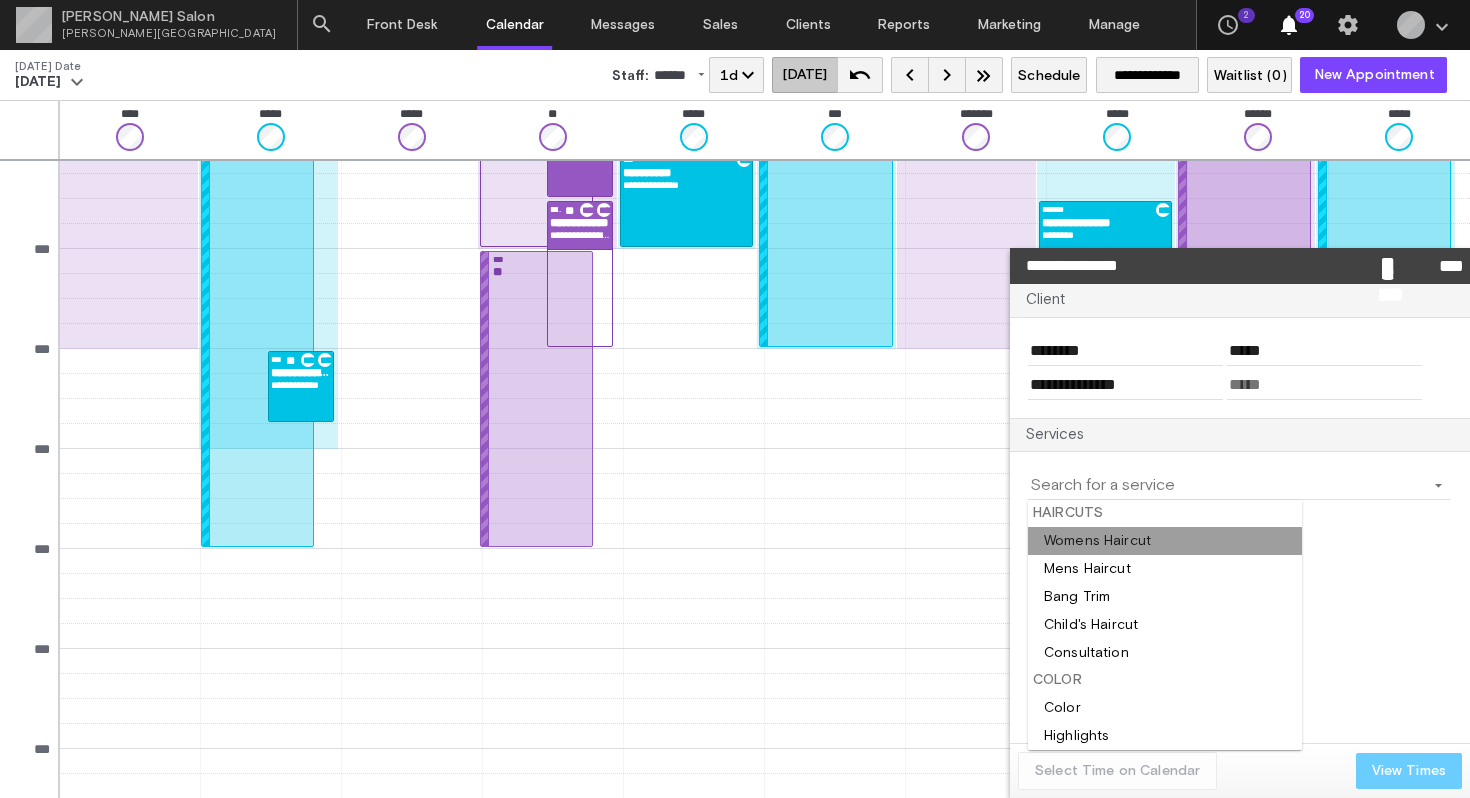 click at bounding box center [1165, 541] 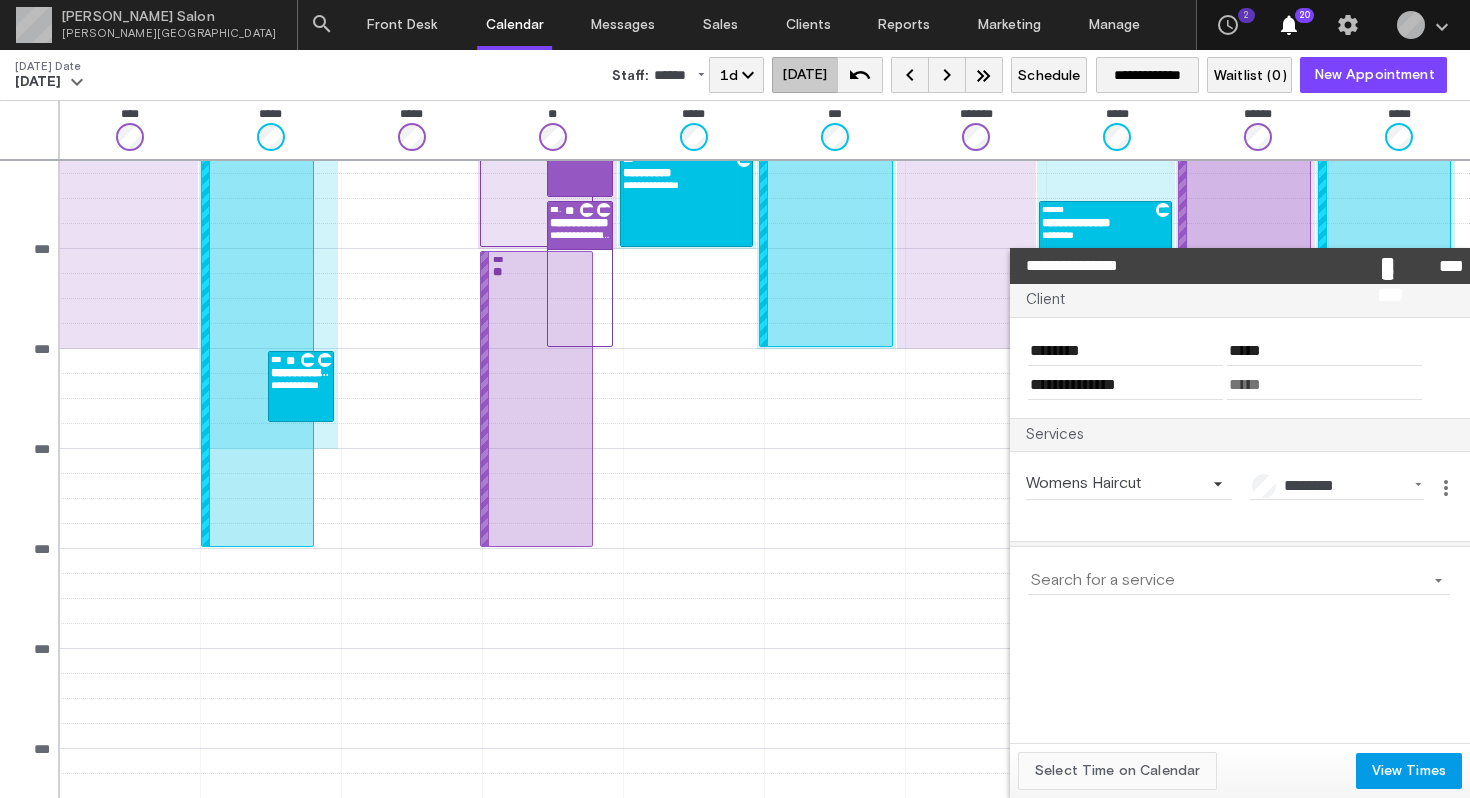 click on "Select Time on Calendar" 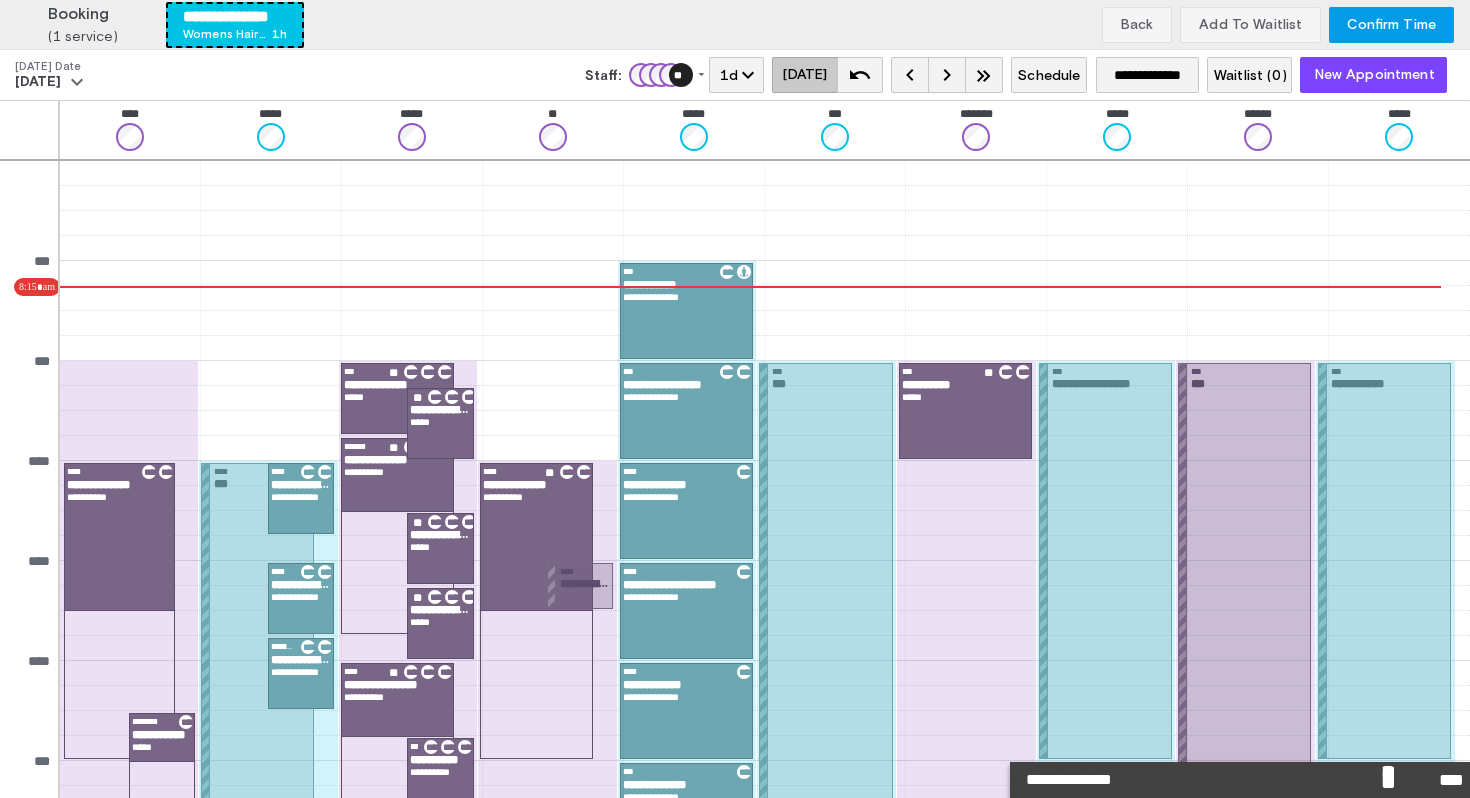 scroll, scrollTop: 812, scrollLeft: 0, axis: vertical 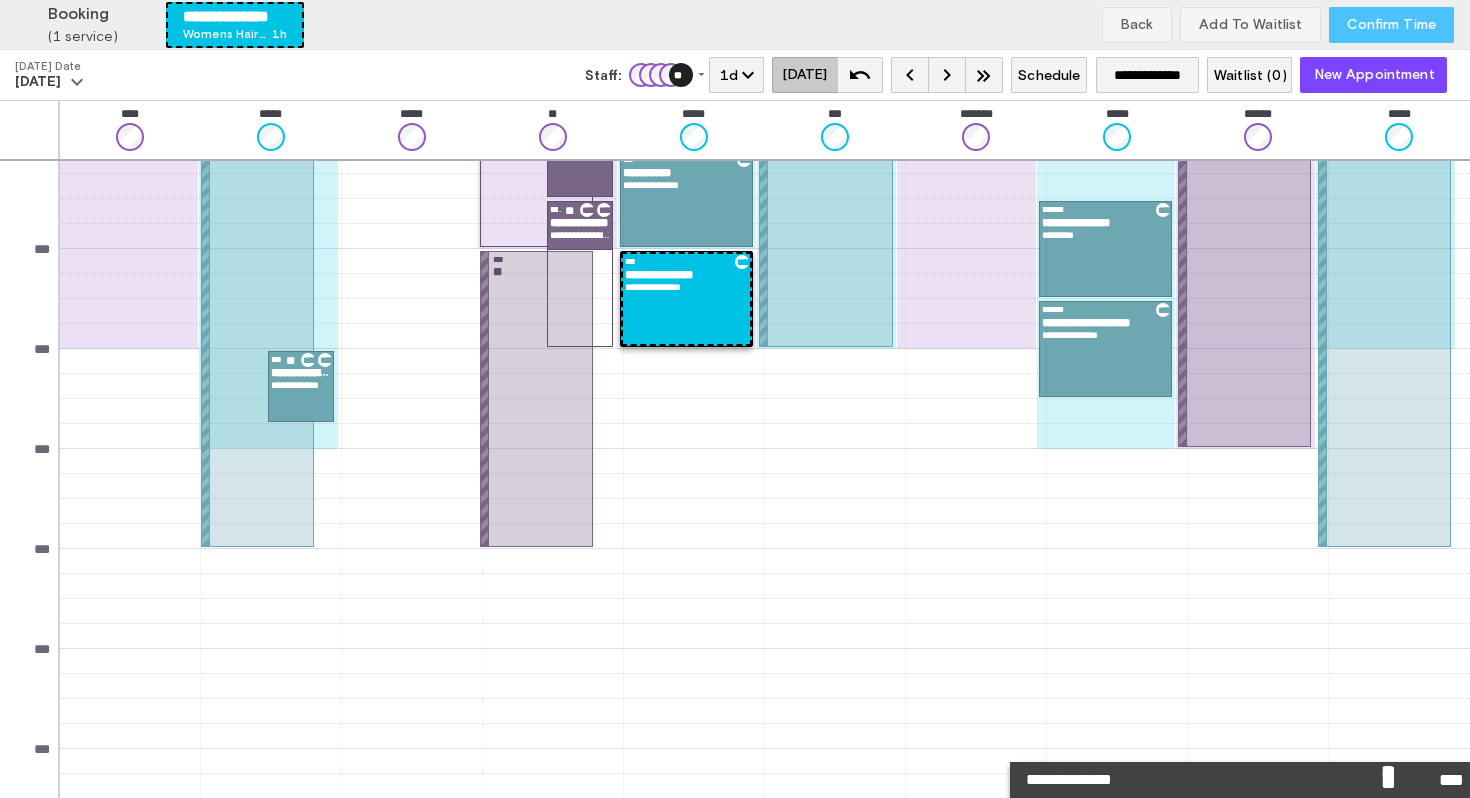 click on "Confirm Time" at bounding box center (1391, 25) 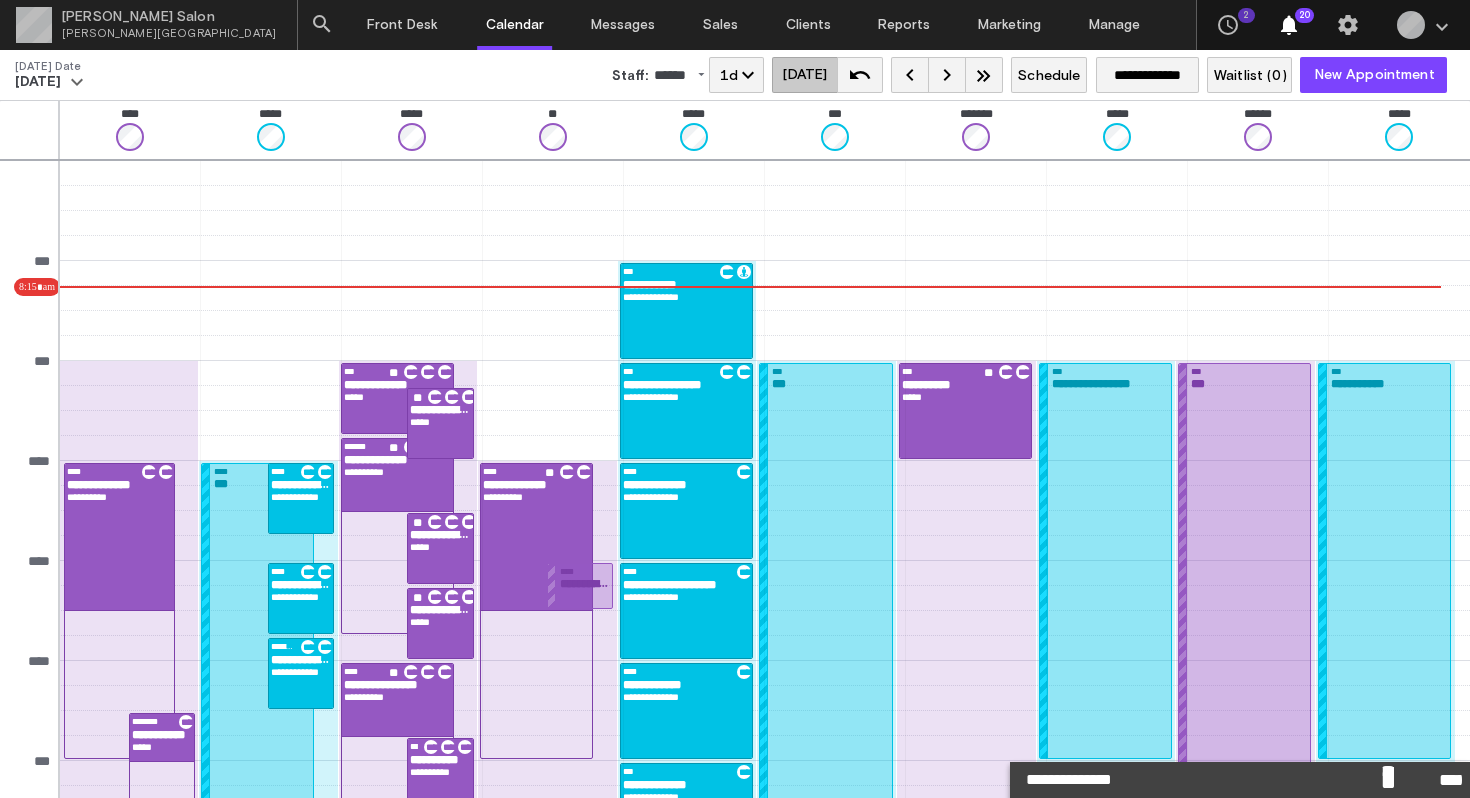 scroll, scrollTop: 812, scrollLeft: 0, axis: vertical 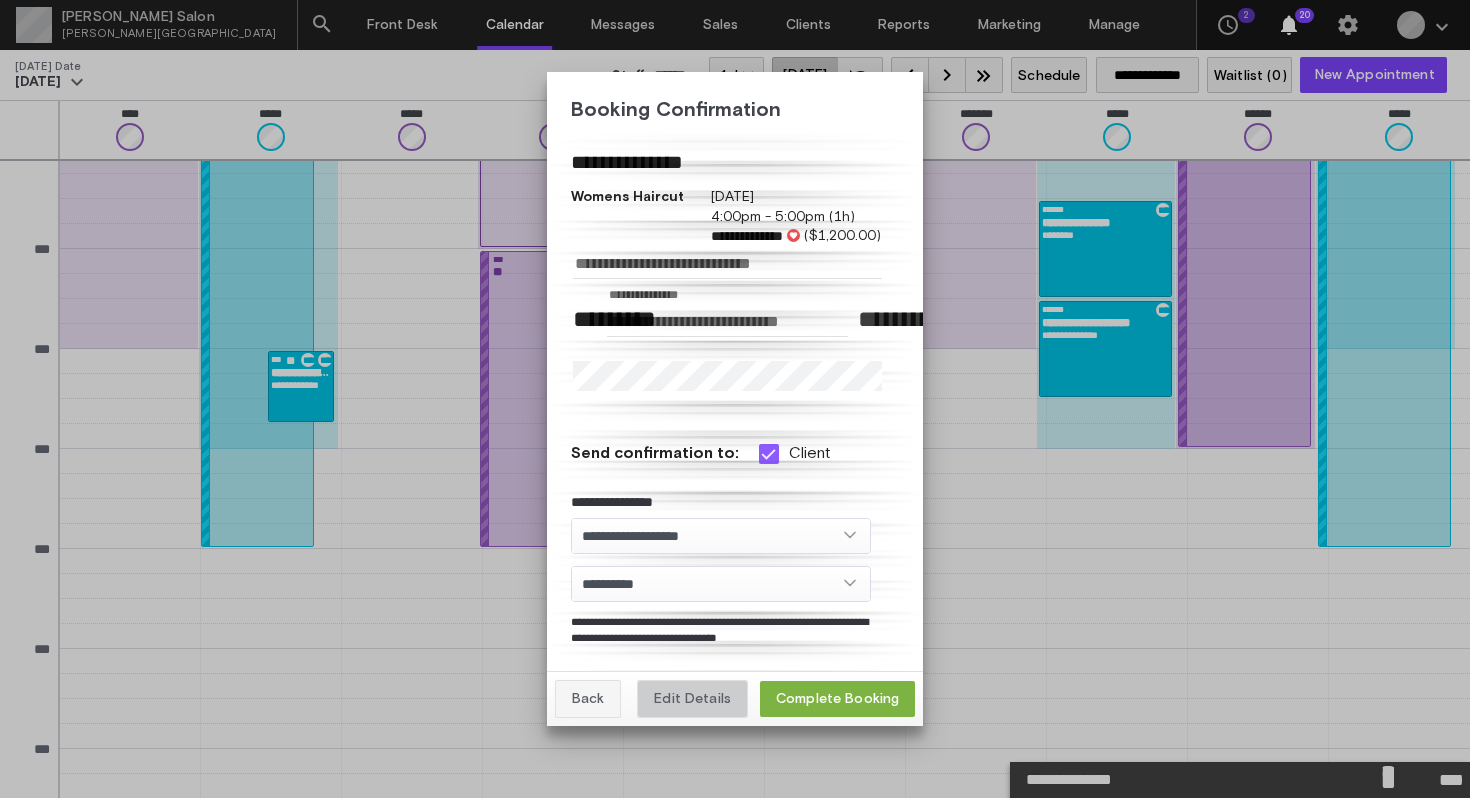 click on "Edit Details" 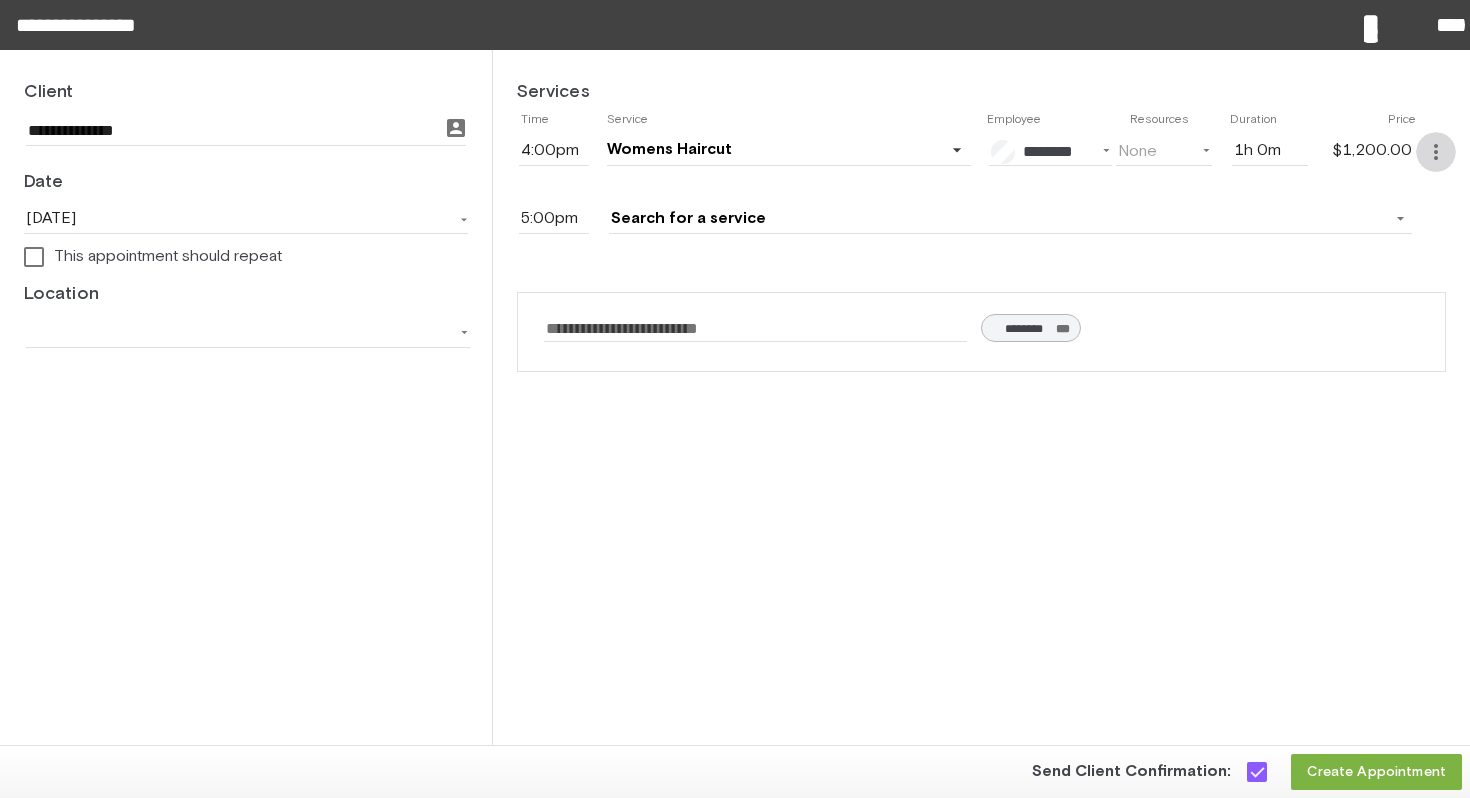 click on "more_vert" 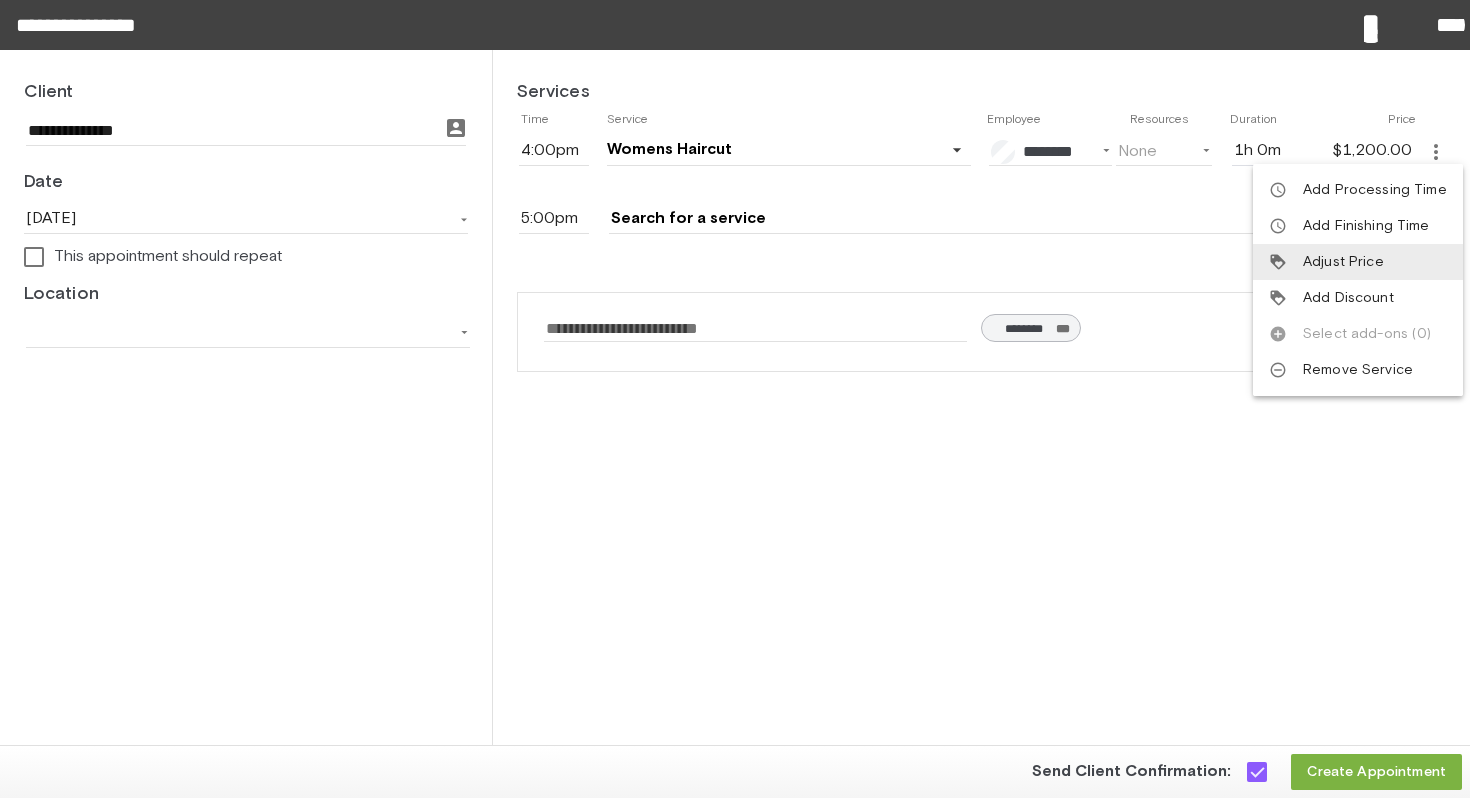 click on "Adjust Price" at bounding box center [1343, 262] 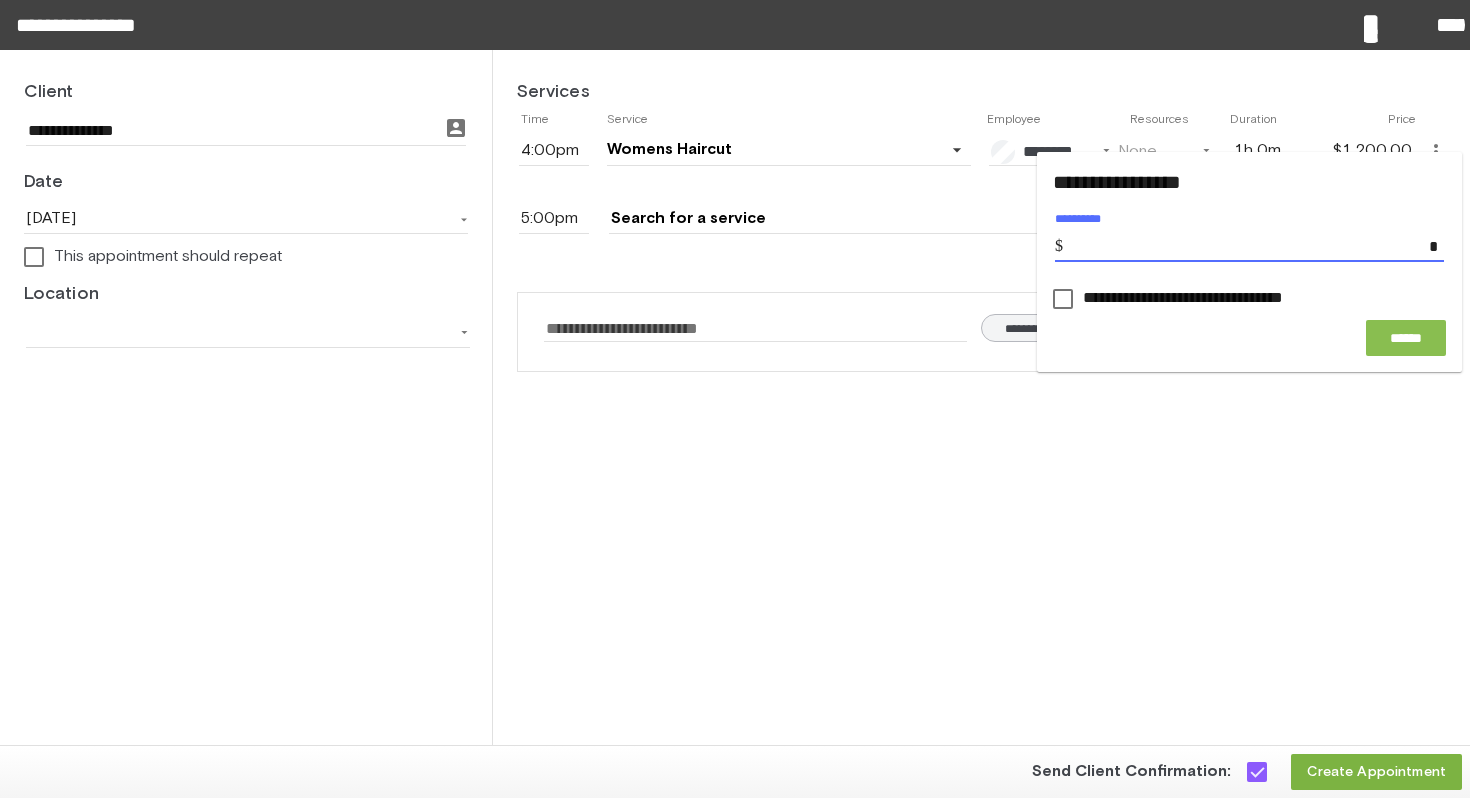 type on "****" 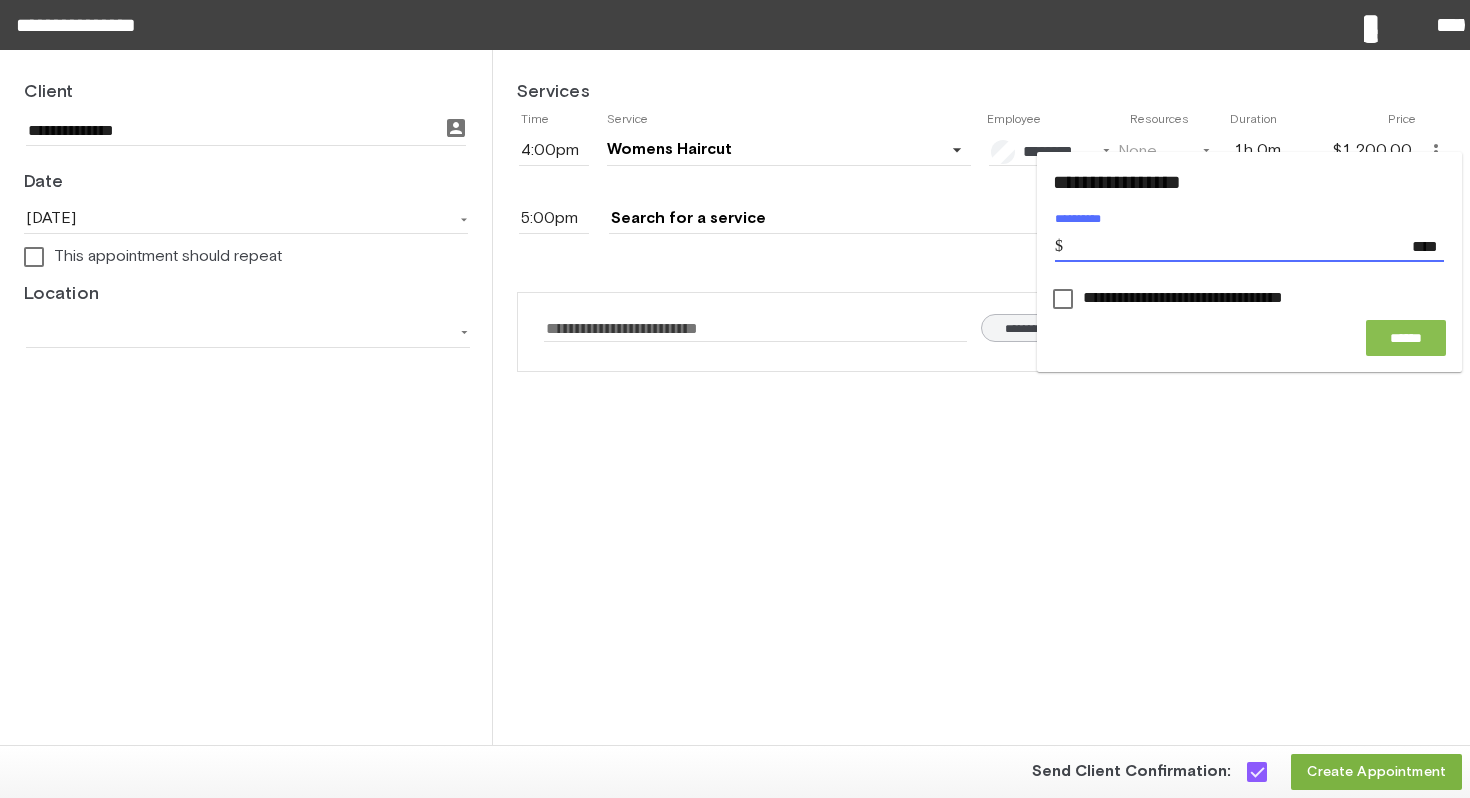 click on "******" 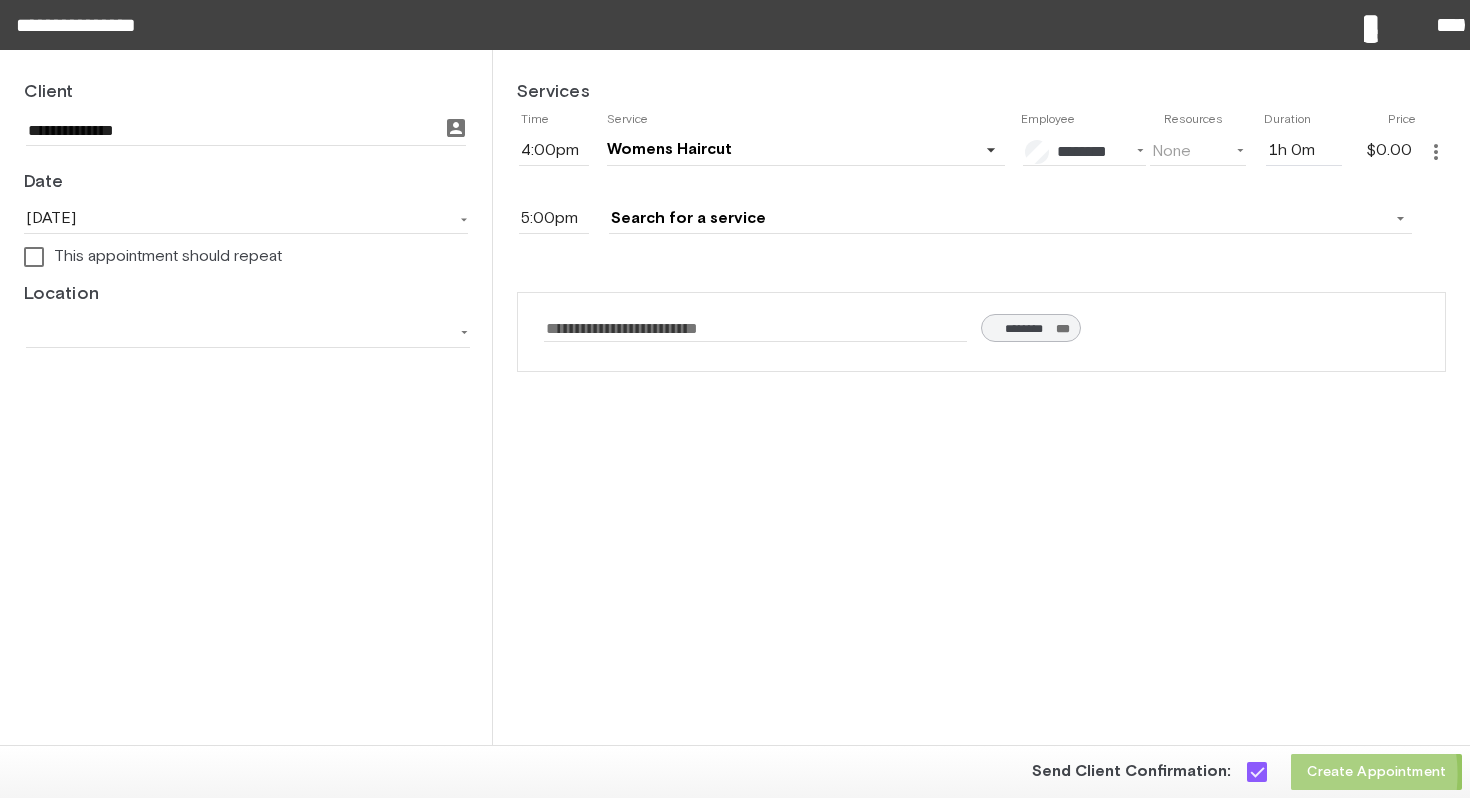 click on "Create Appointment" 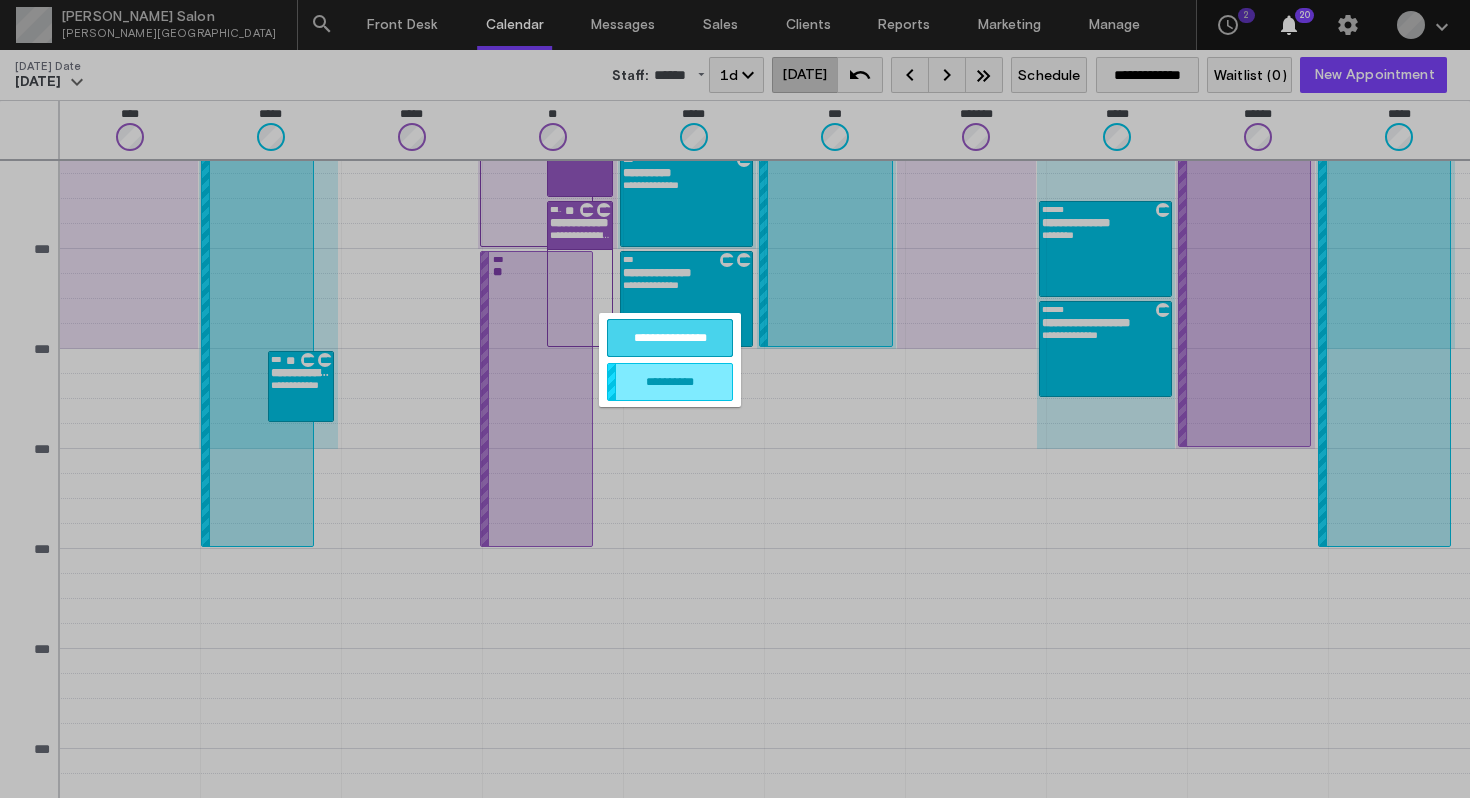 click on "**********" at bounding box center (670, 338) 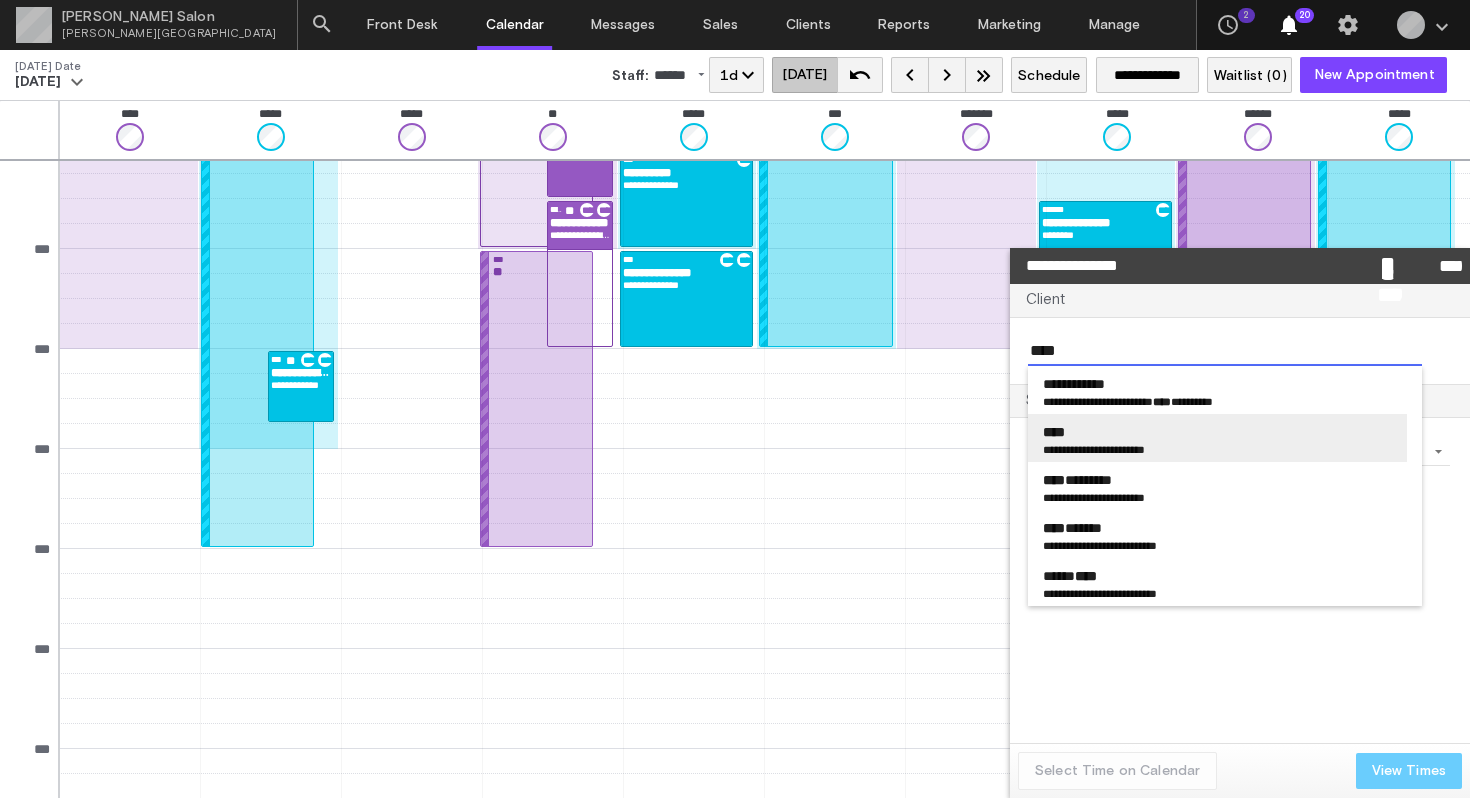 click on "**********" at bounding box center (1065, 449) 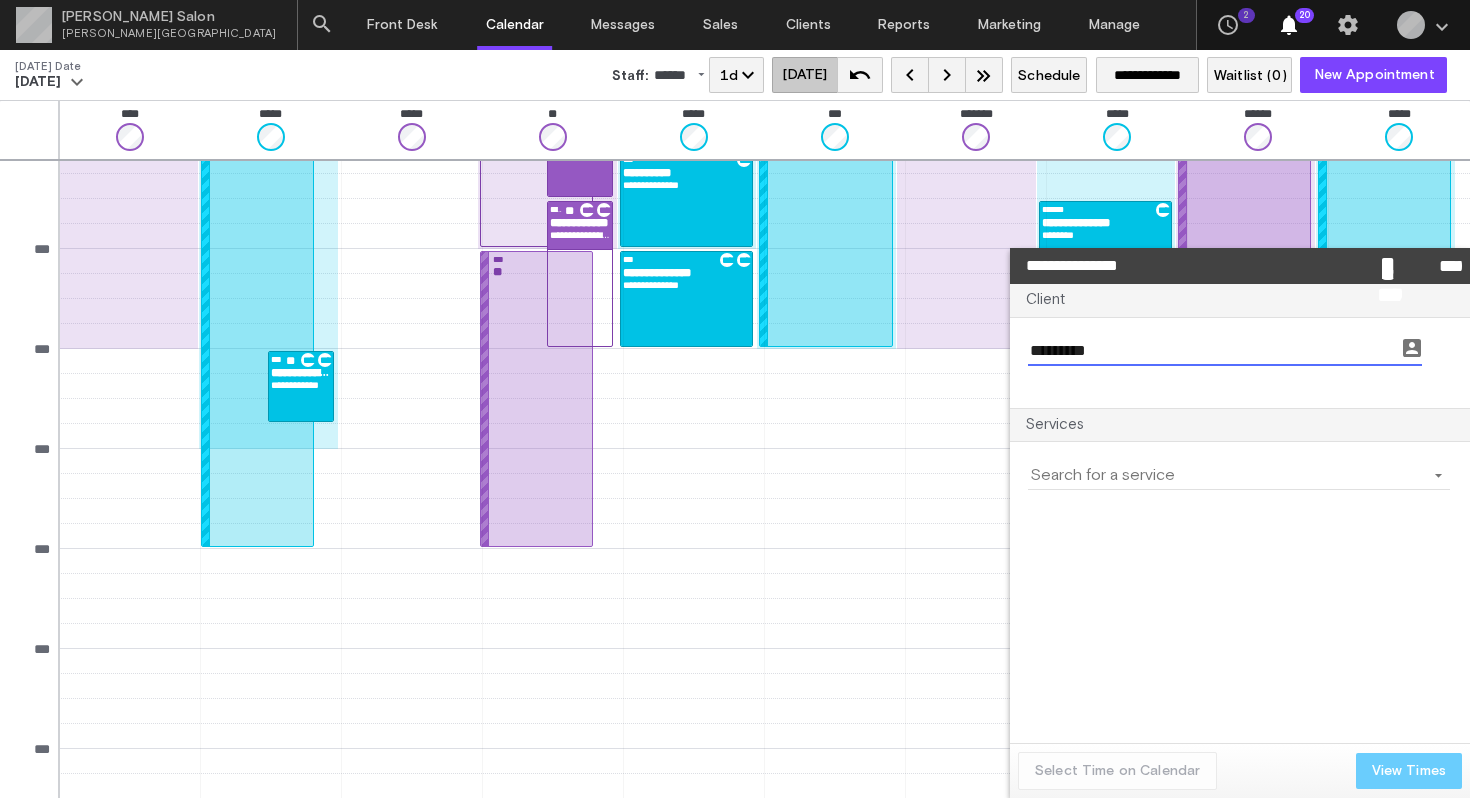 click on "arrow_drop_down" 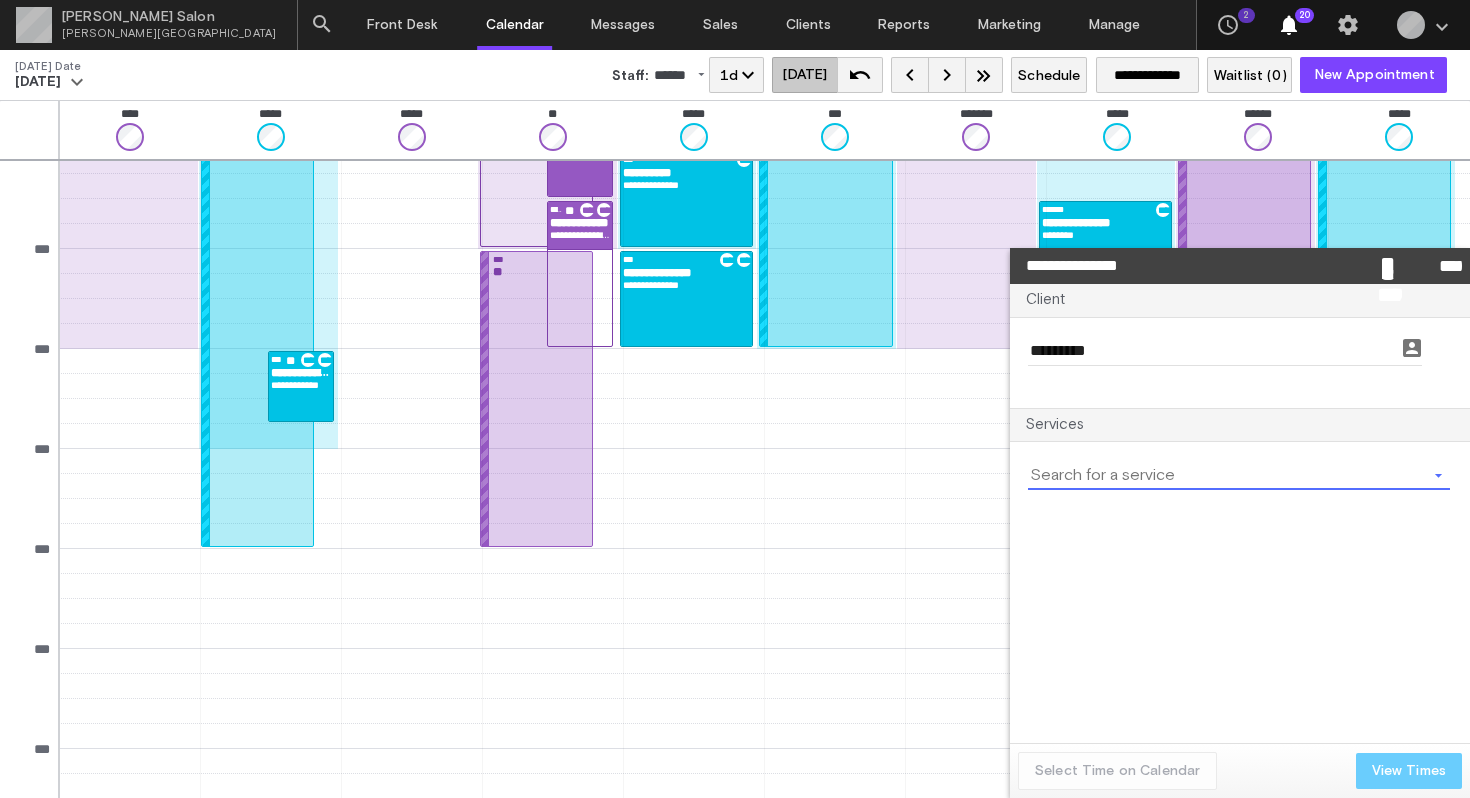 click at bounding box center (1227, 475) 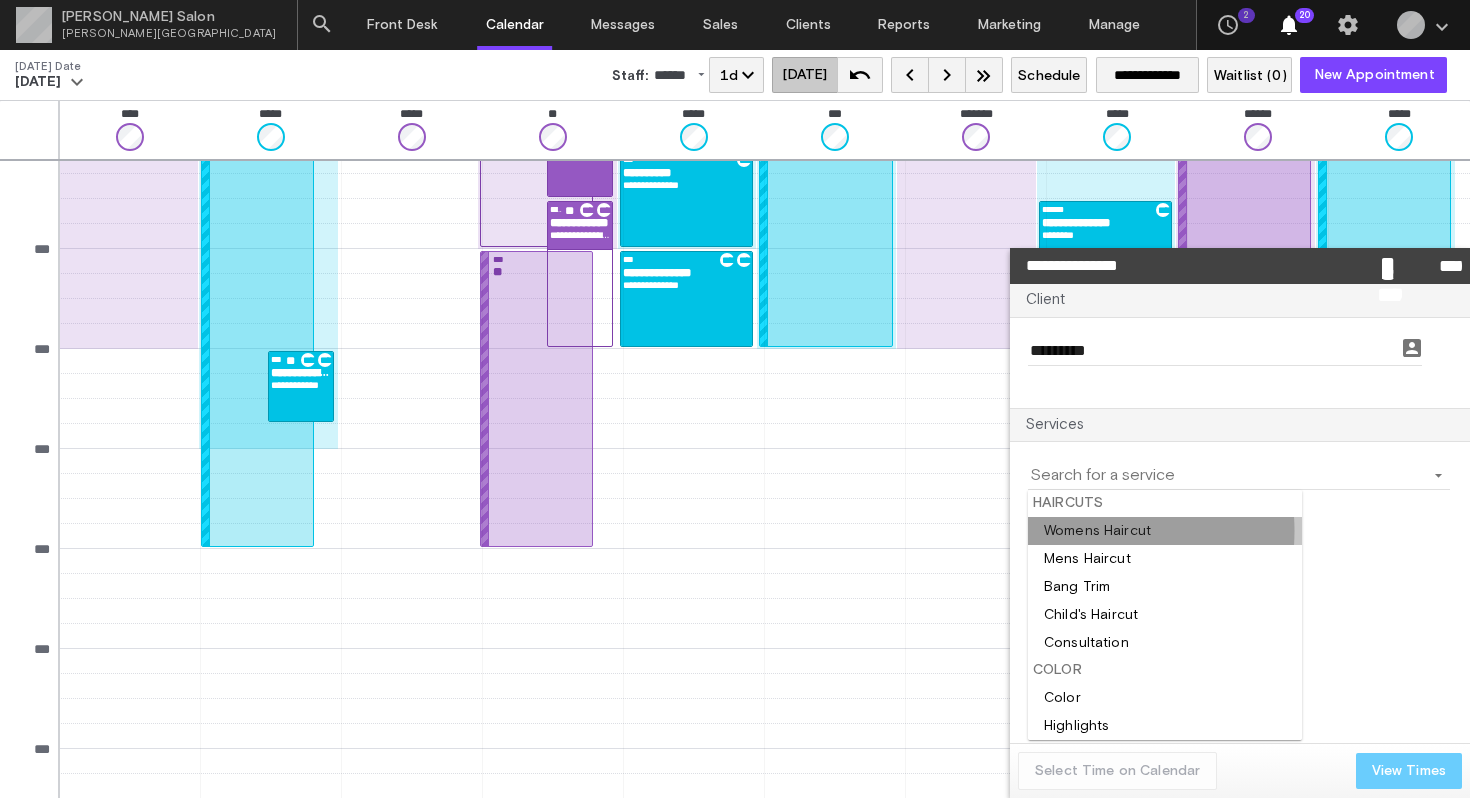 click at bounding box center (1165, 531) 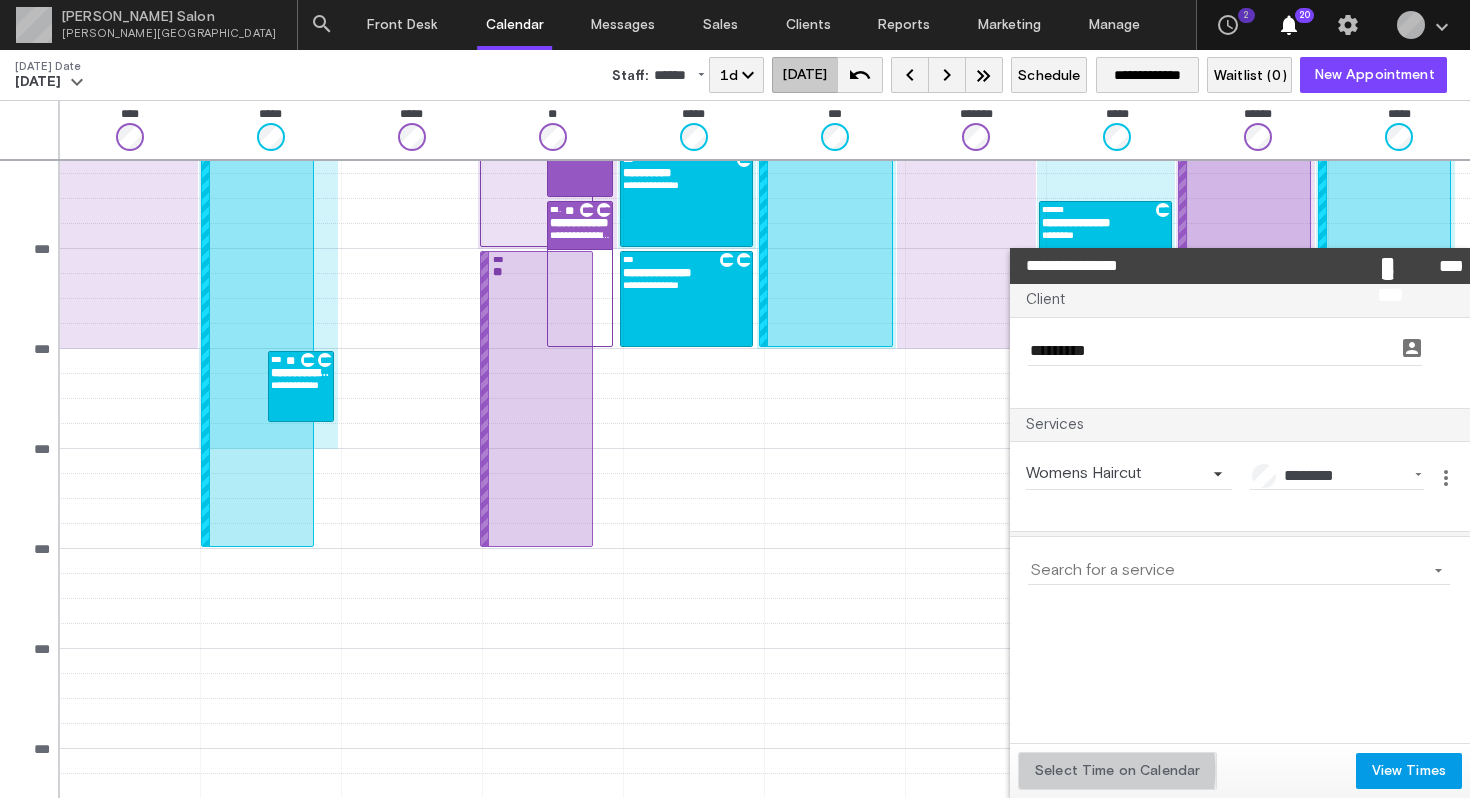 click on "Select Time on Calendar" 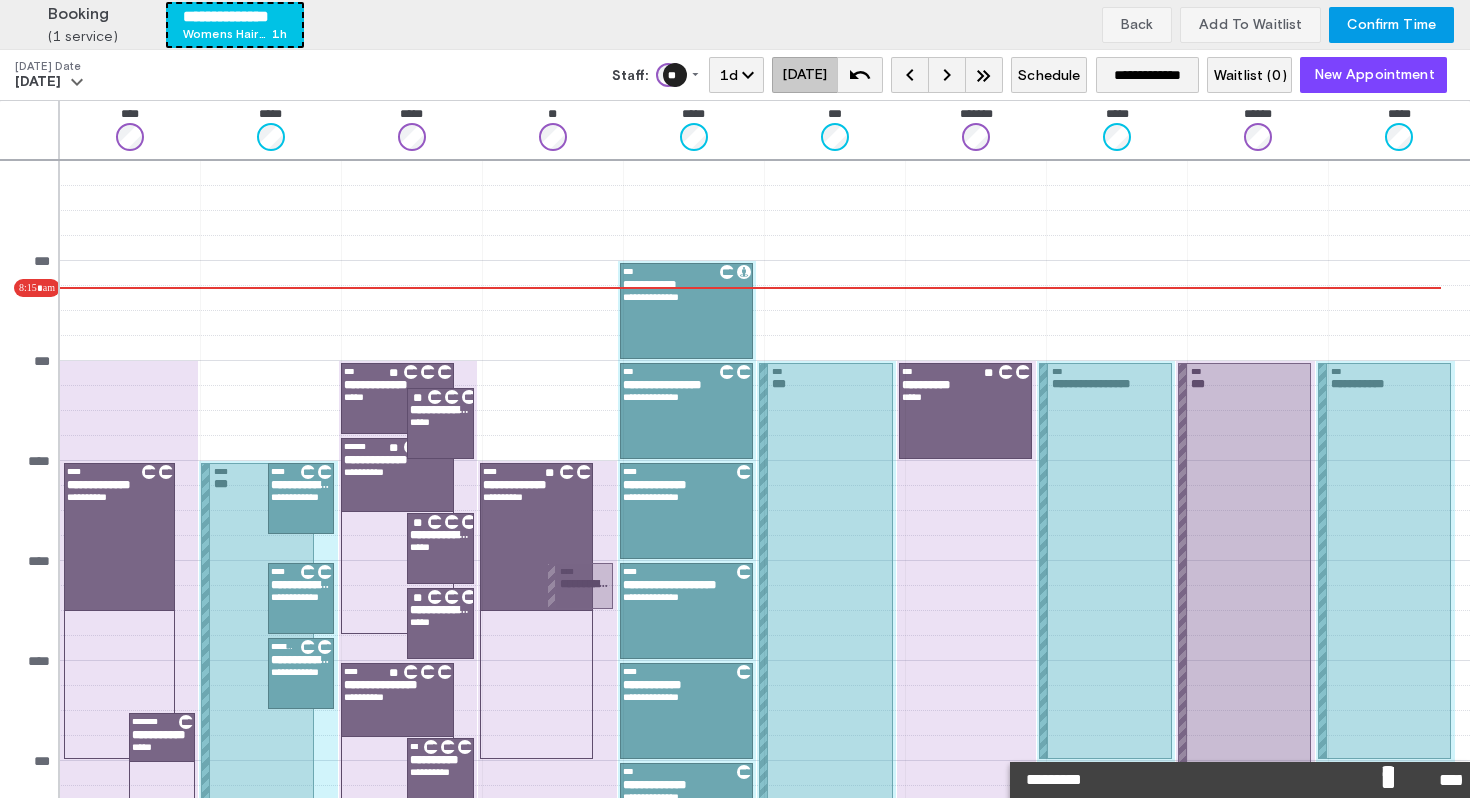 scroll, scrollTop: 812, scrollLeft: 0, axis: vertical 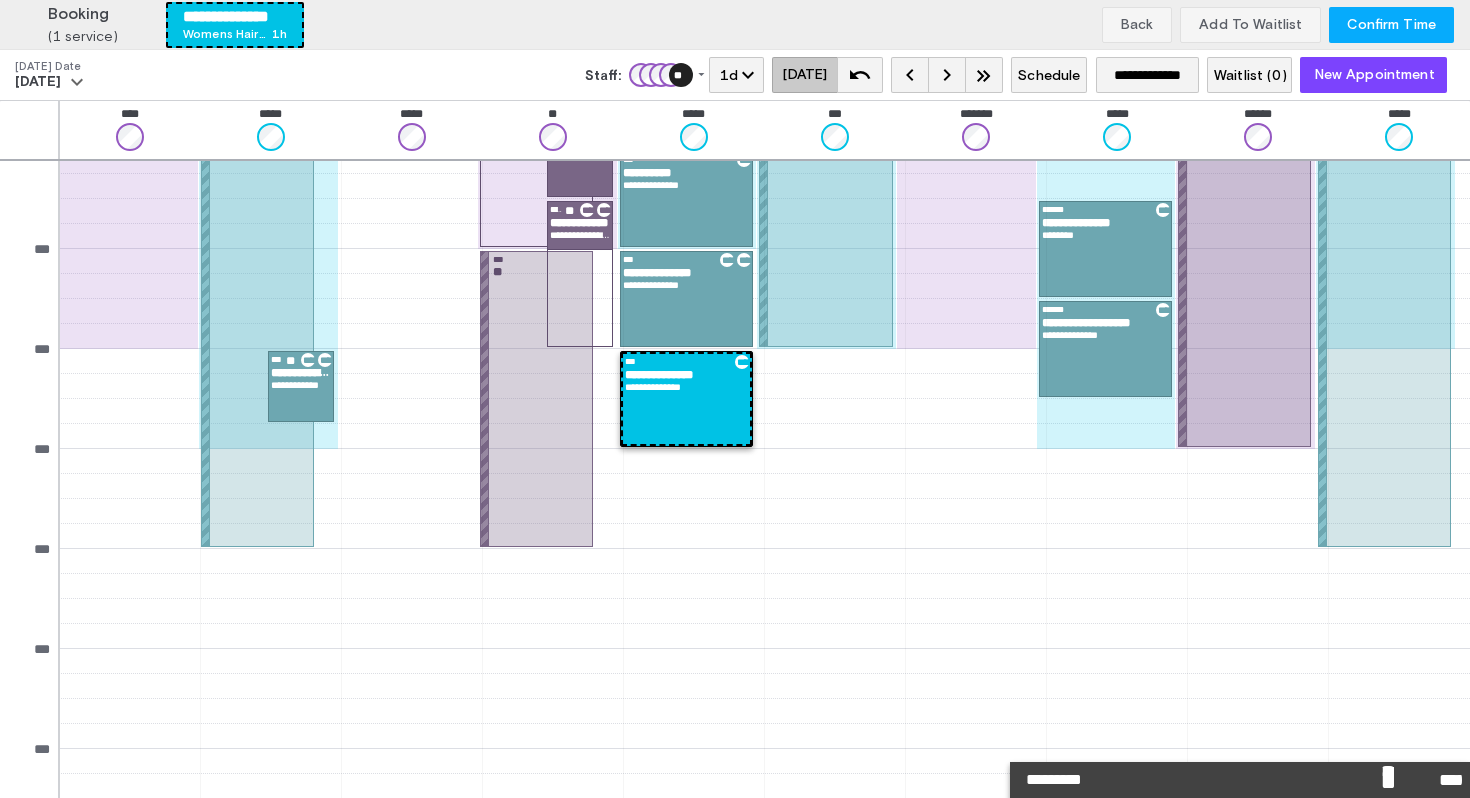 click on "Confirm Time" at bounding box center [1391, 25] 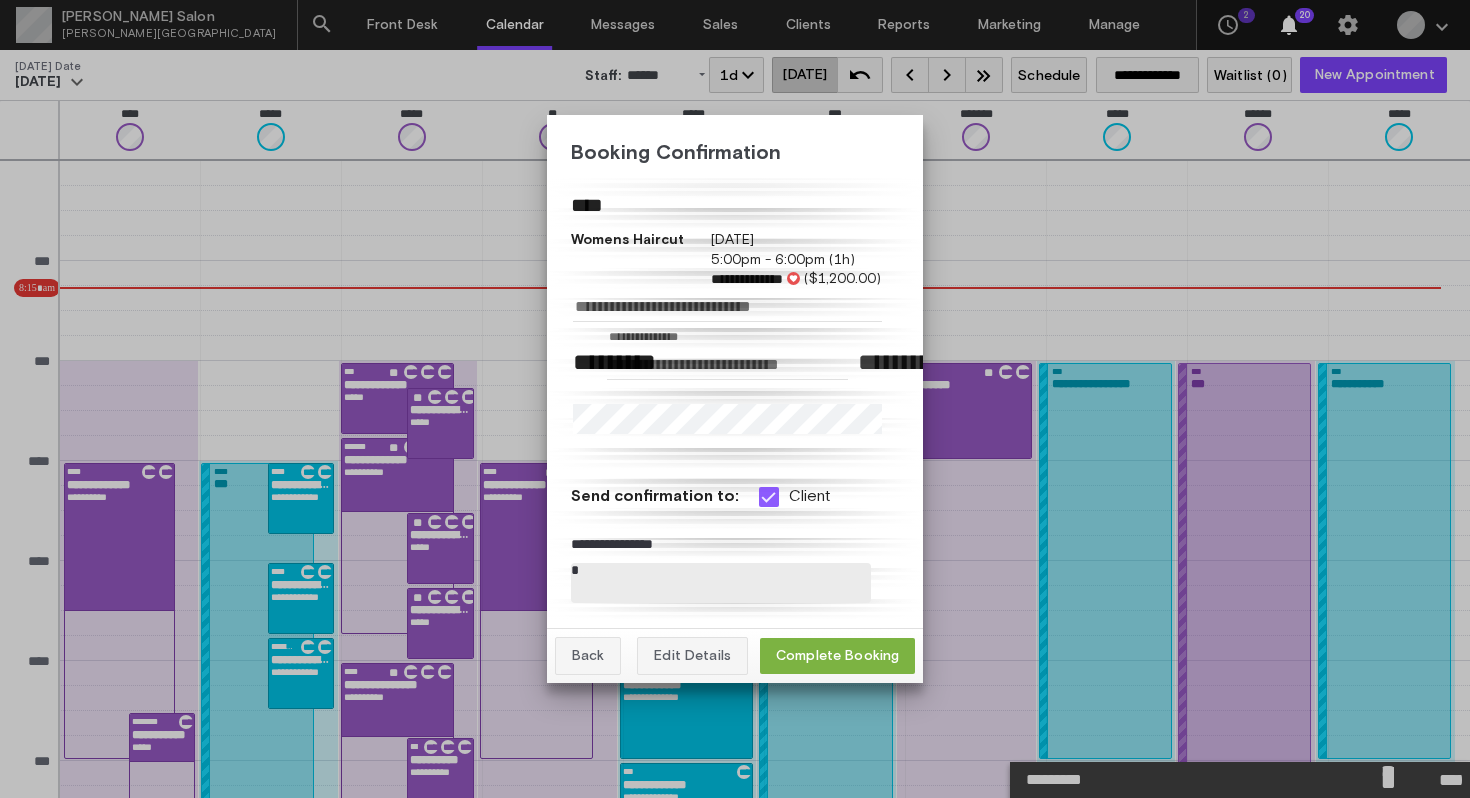 scroll, scrollTop: 812, scrollLeft: 0, axis: vertical 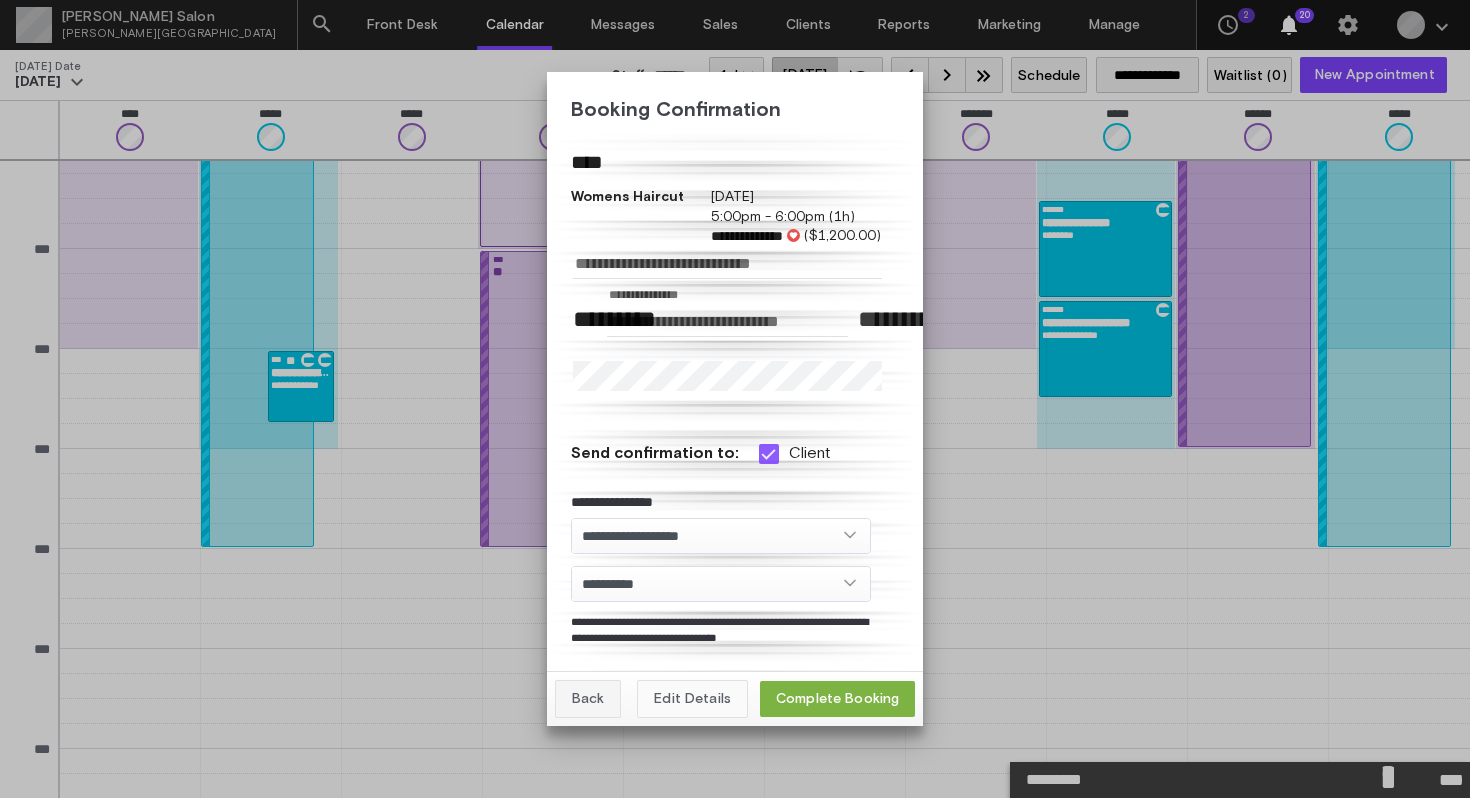 click on "Edit Details" 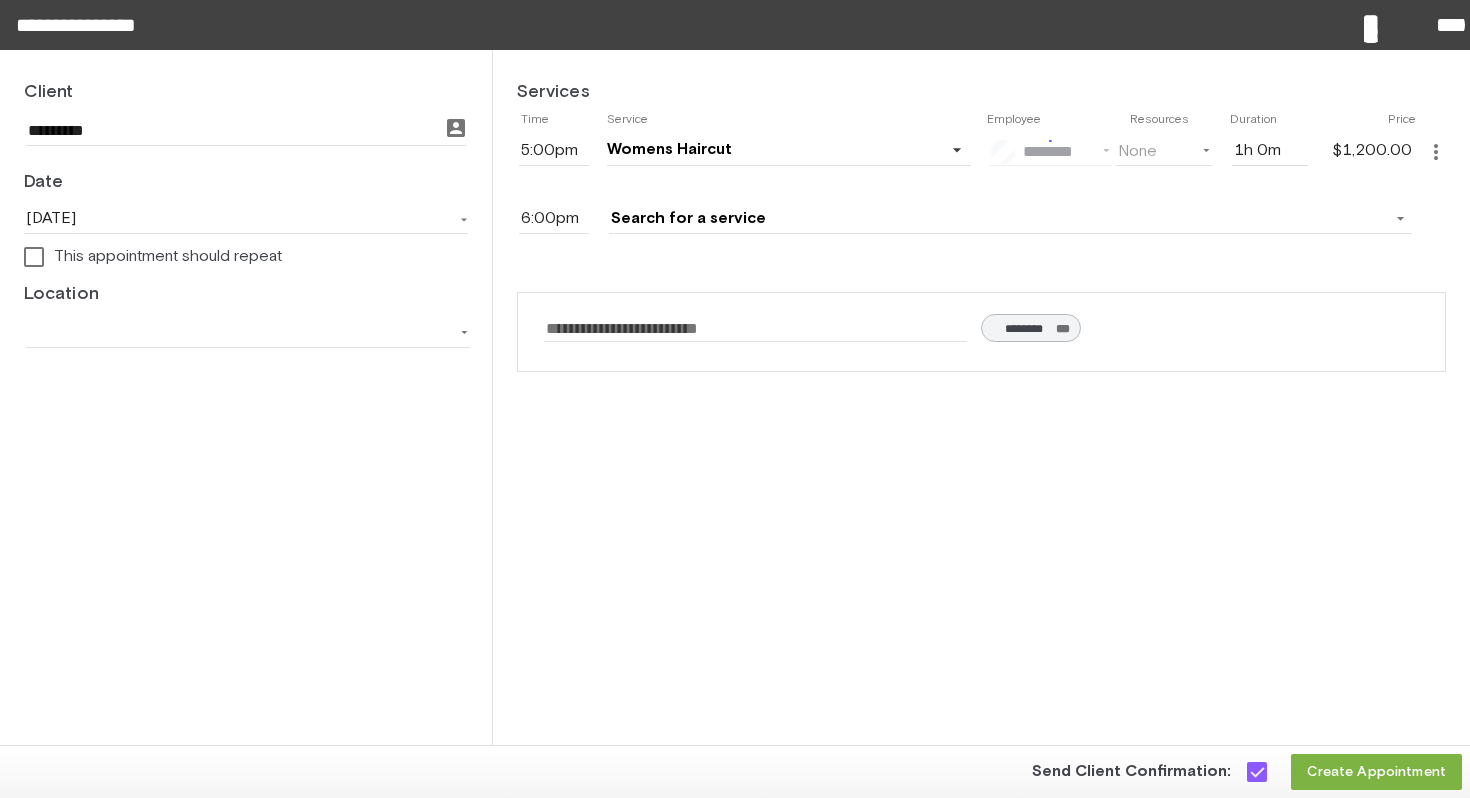 type on "****" 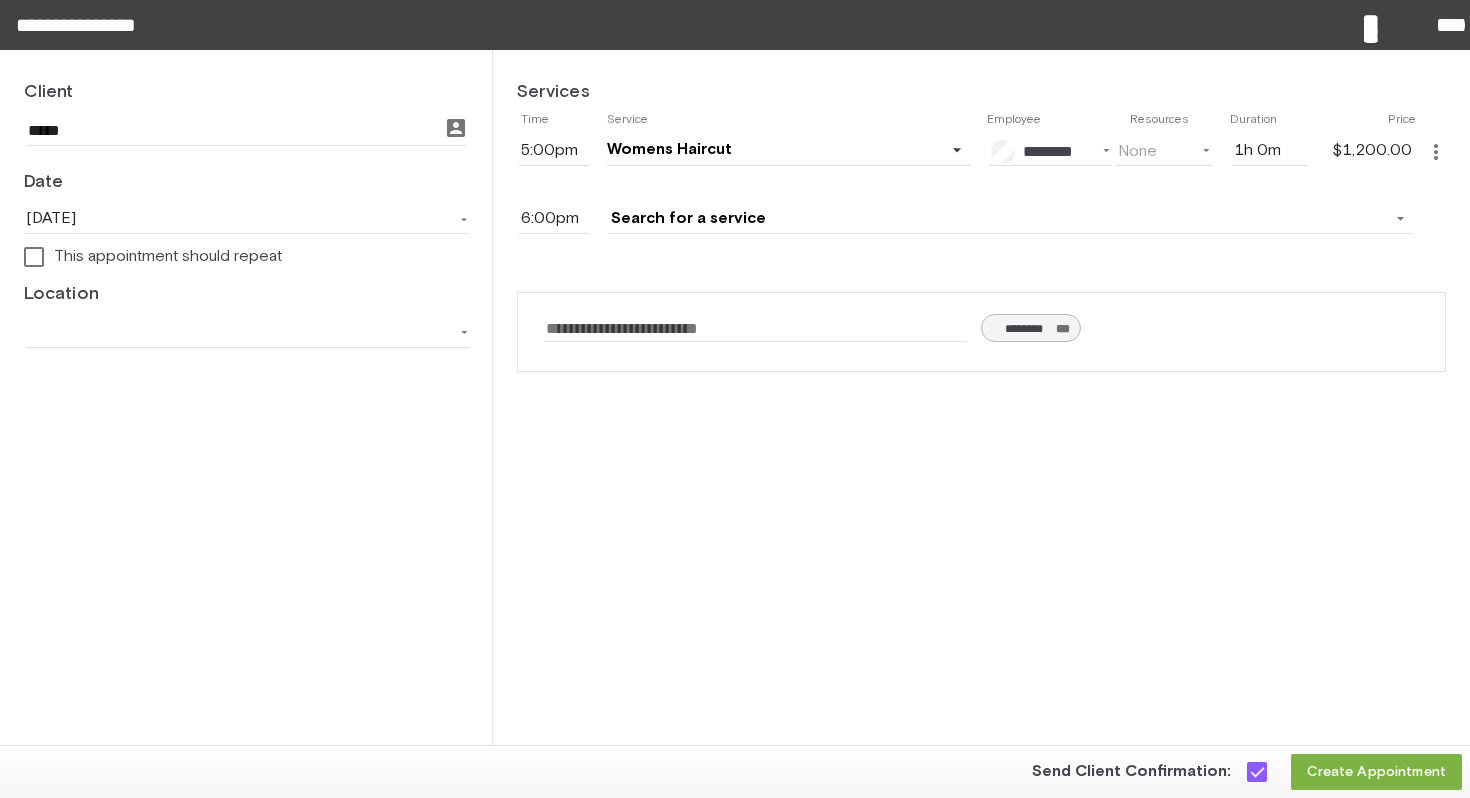 click on "more_vert" 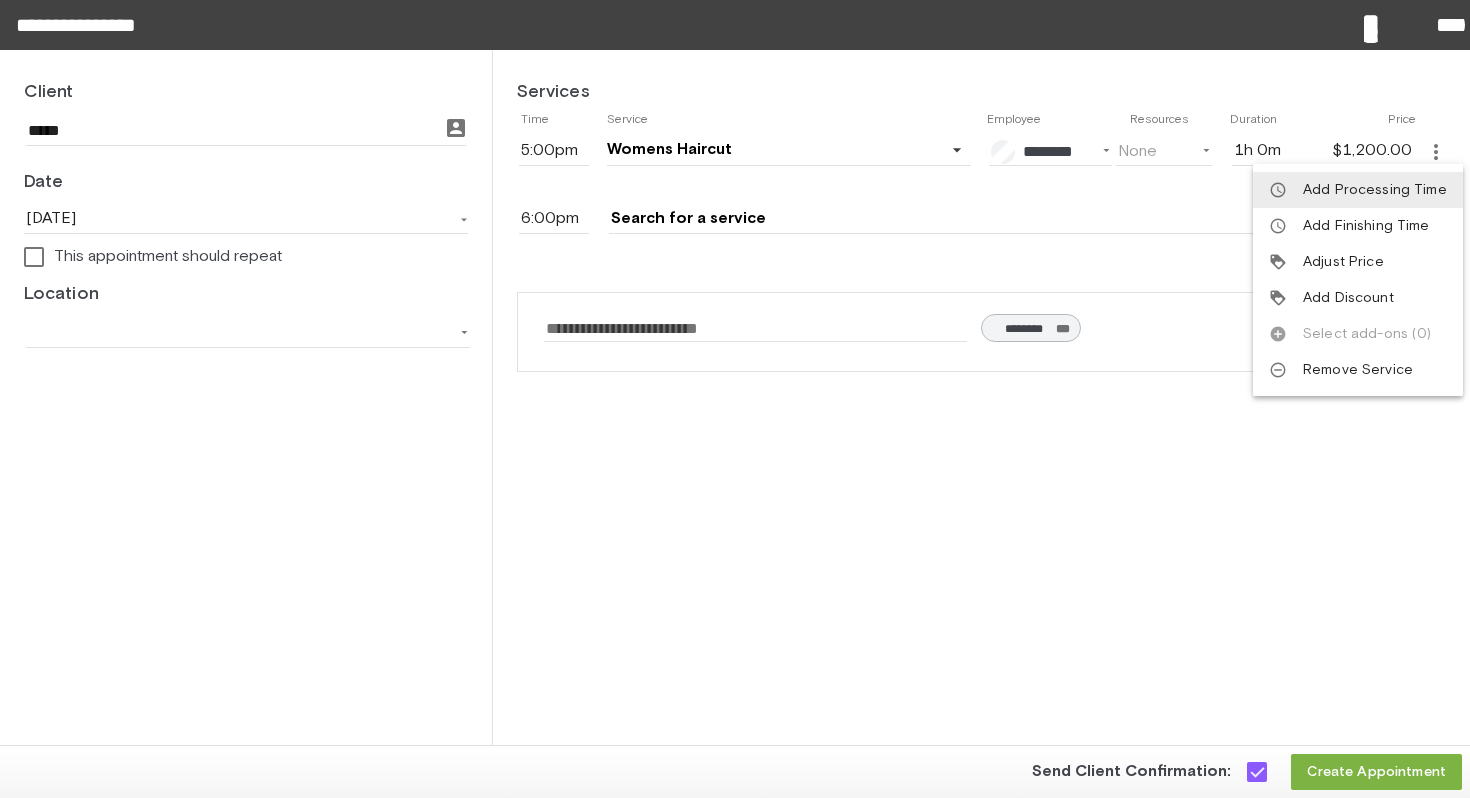 type 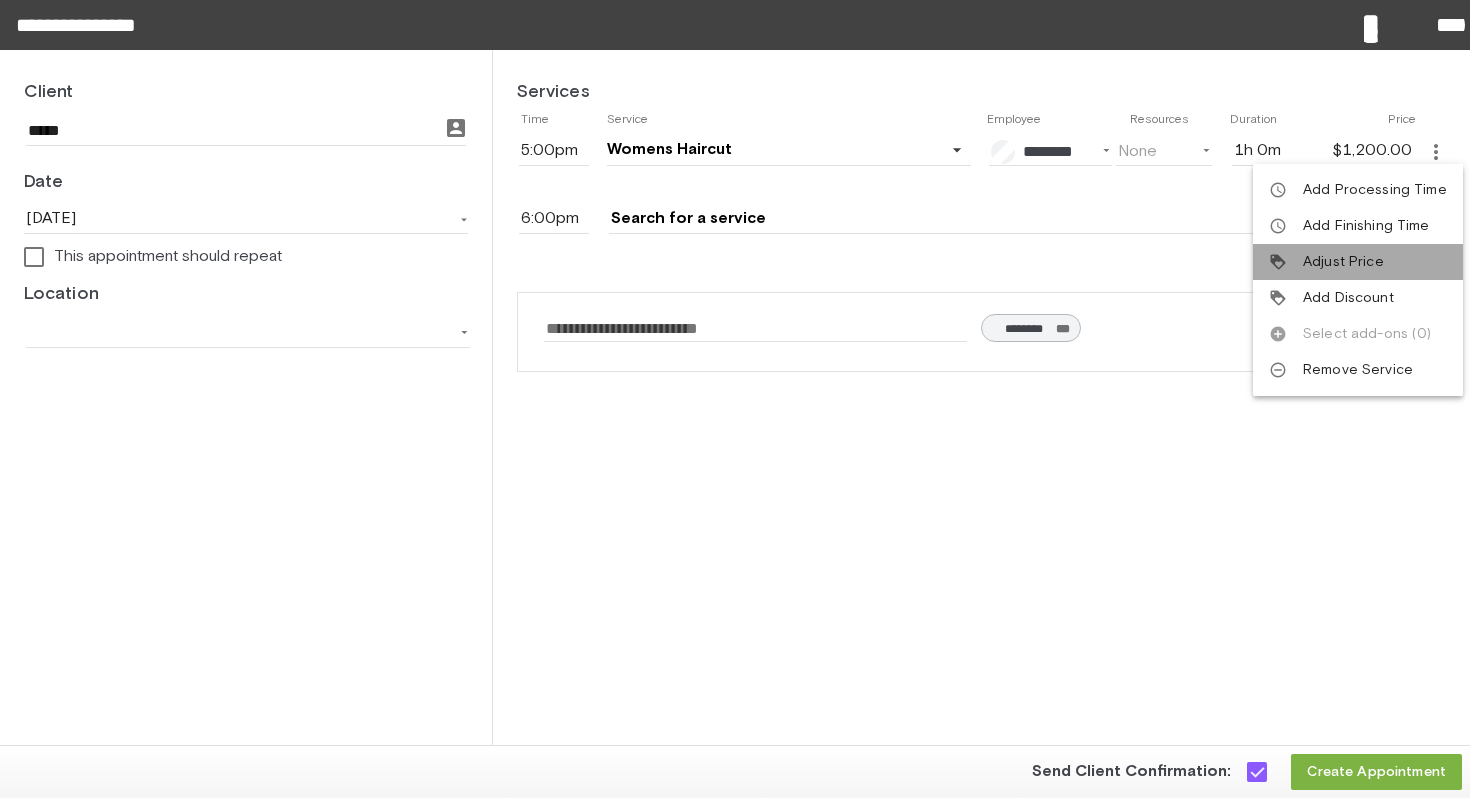 click on "Adjust Price" at bounding box center (1343, 262) 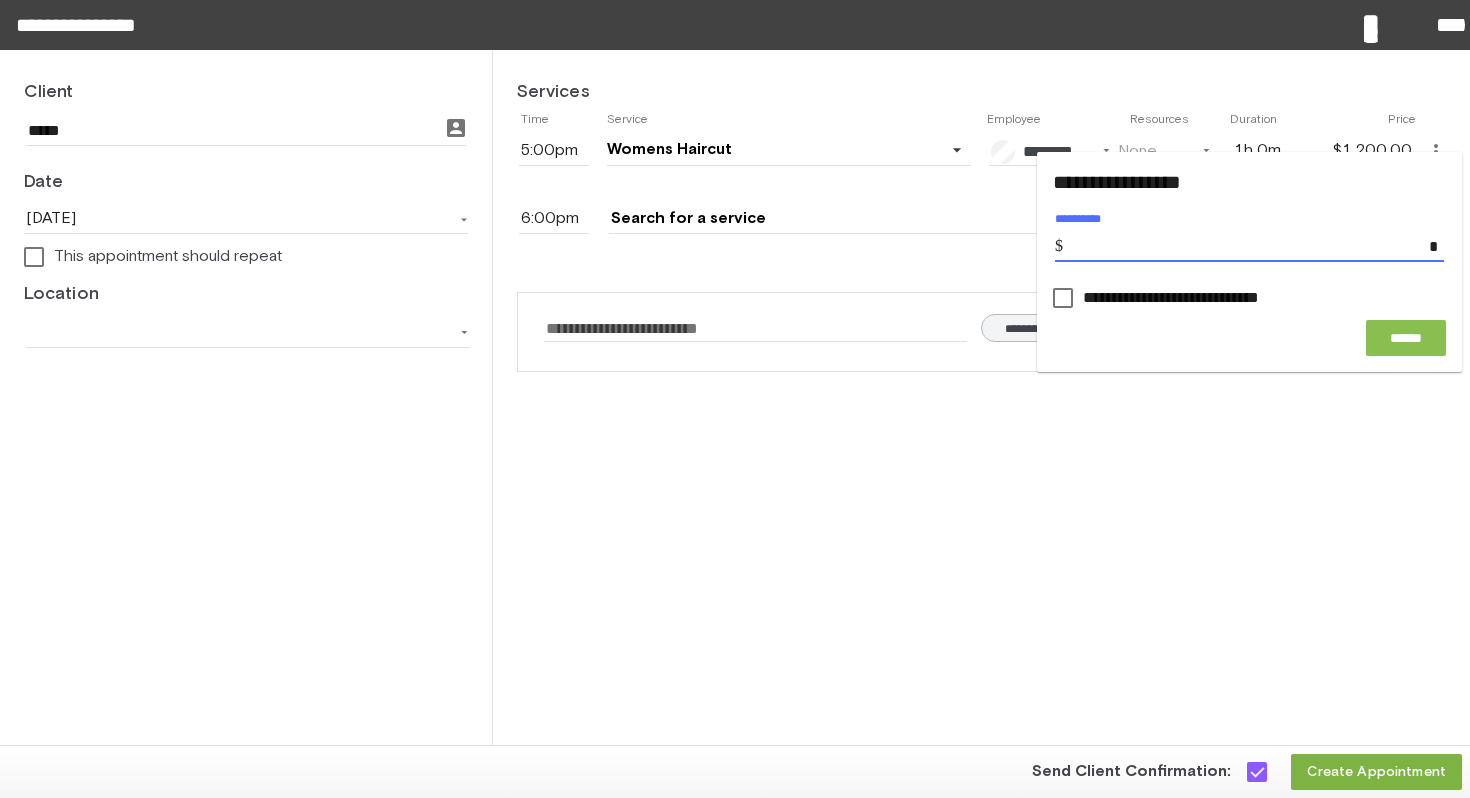 type on "****" 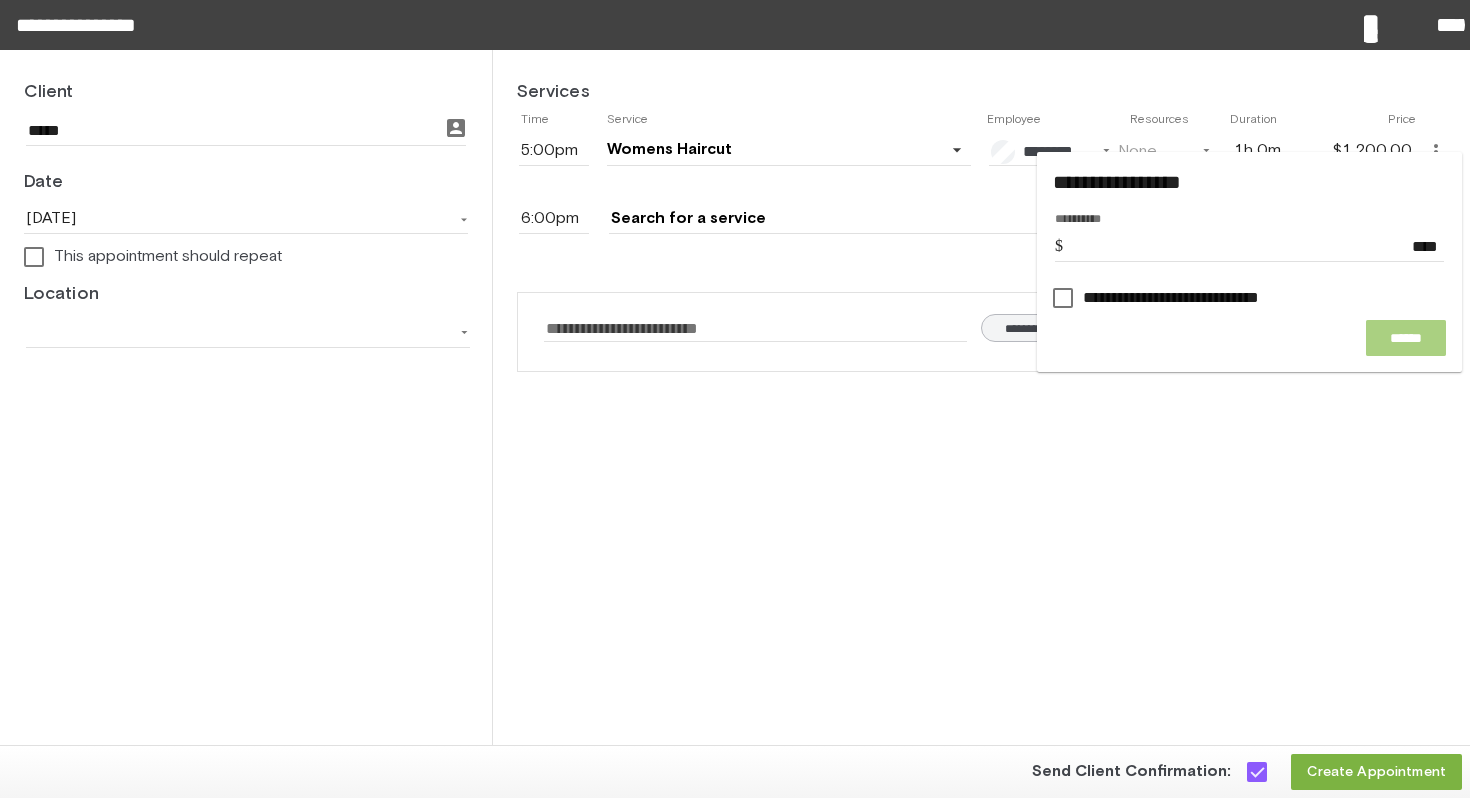 click on "******" 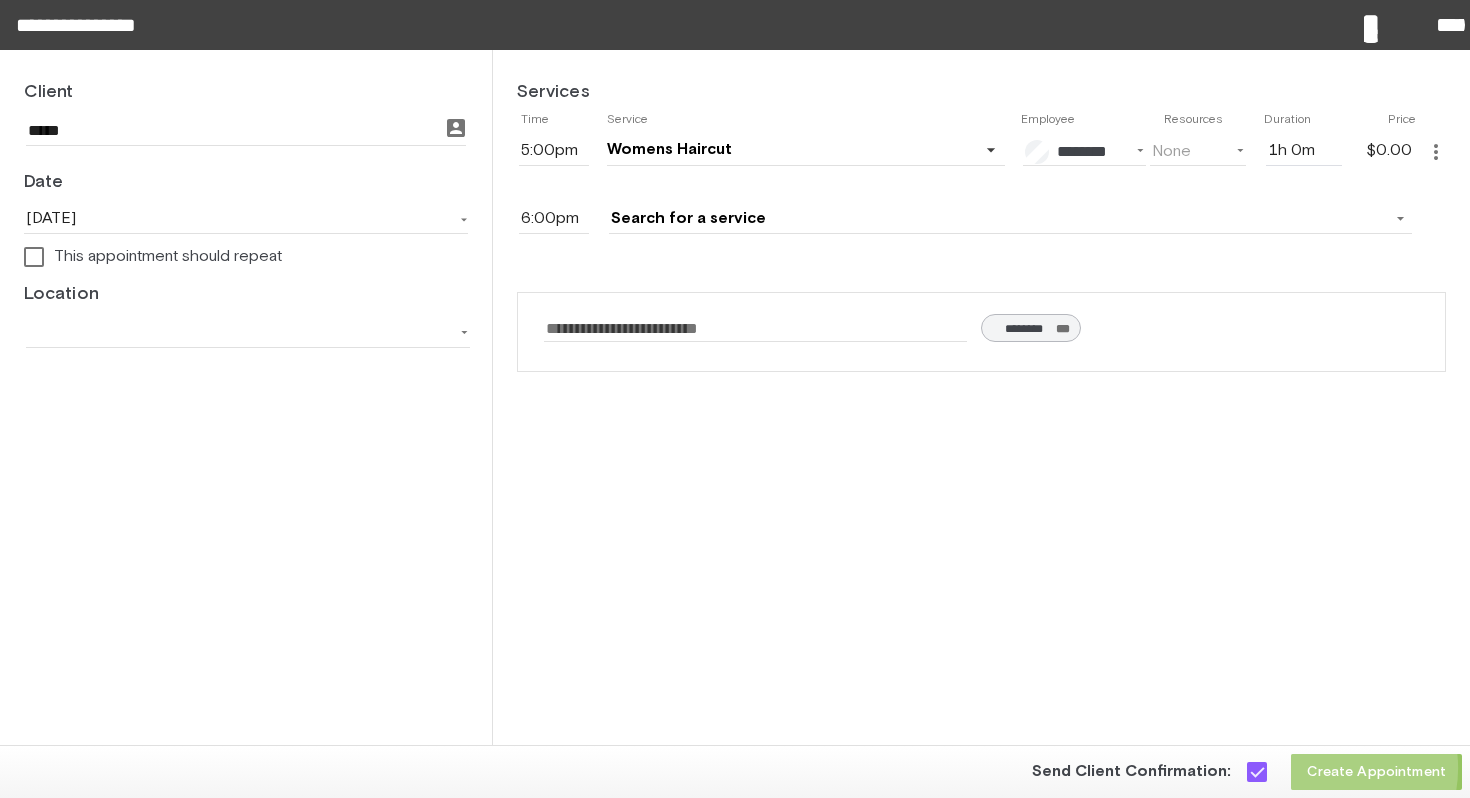click on "Create Appointment" 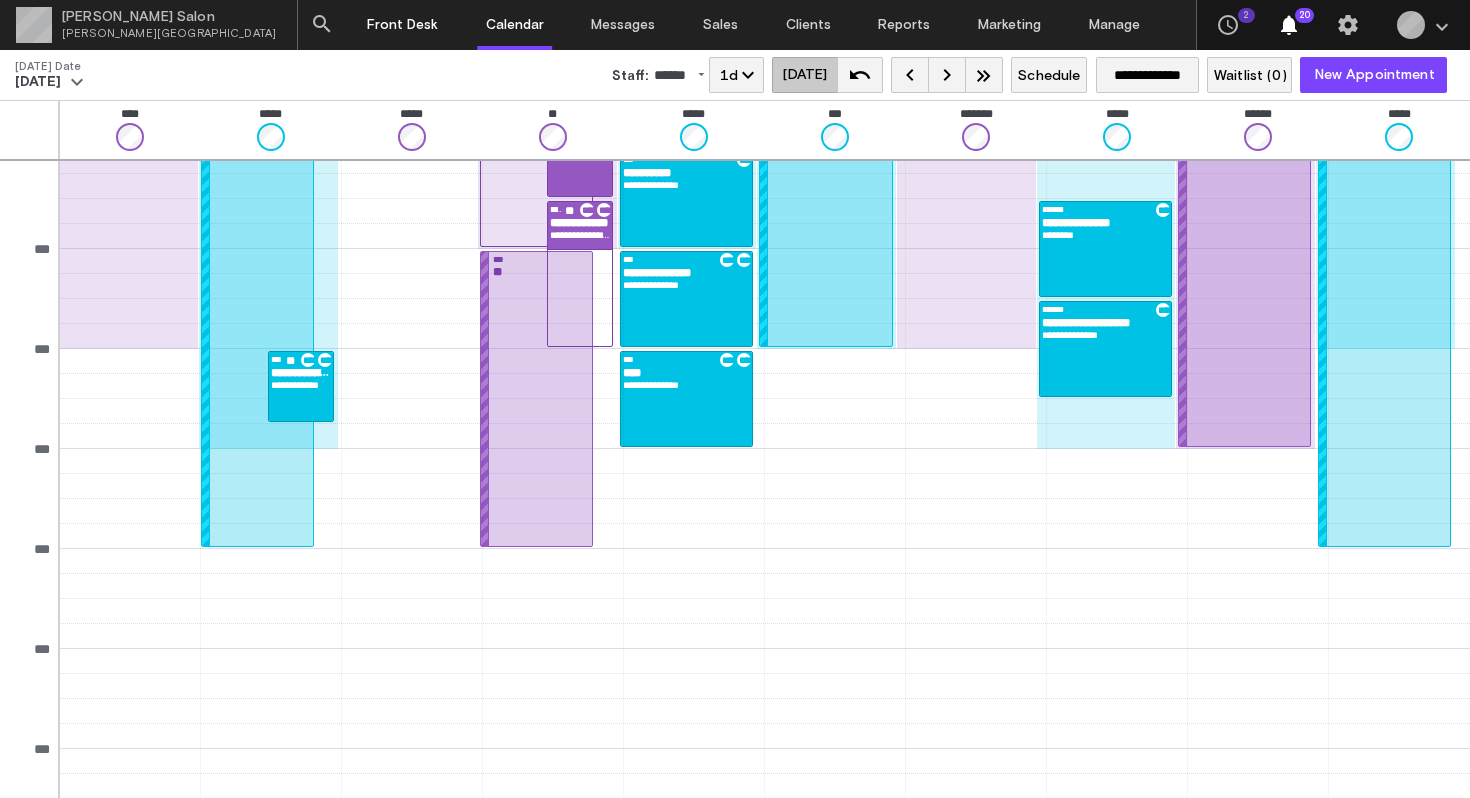 click on "Front Desk" at bounding box center (402, 25) 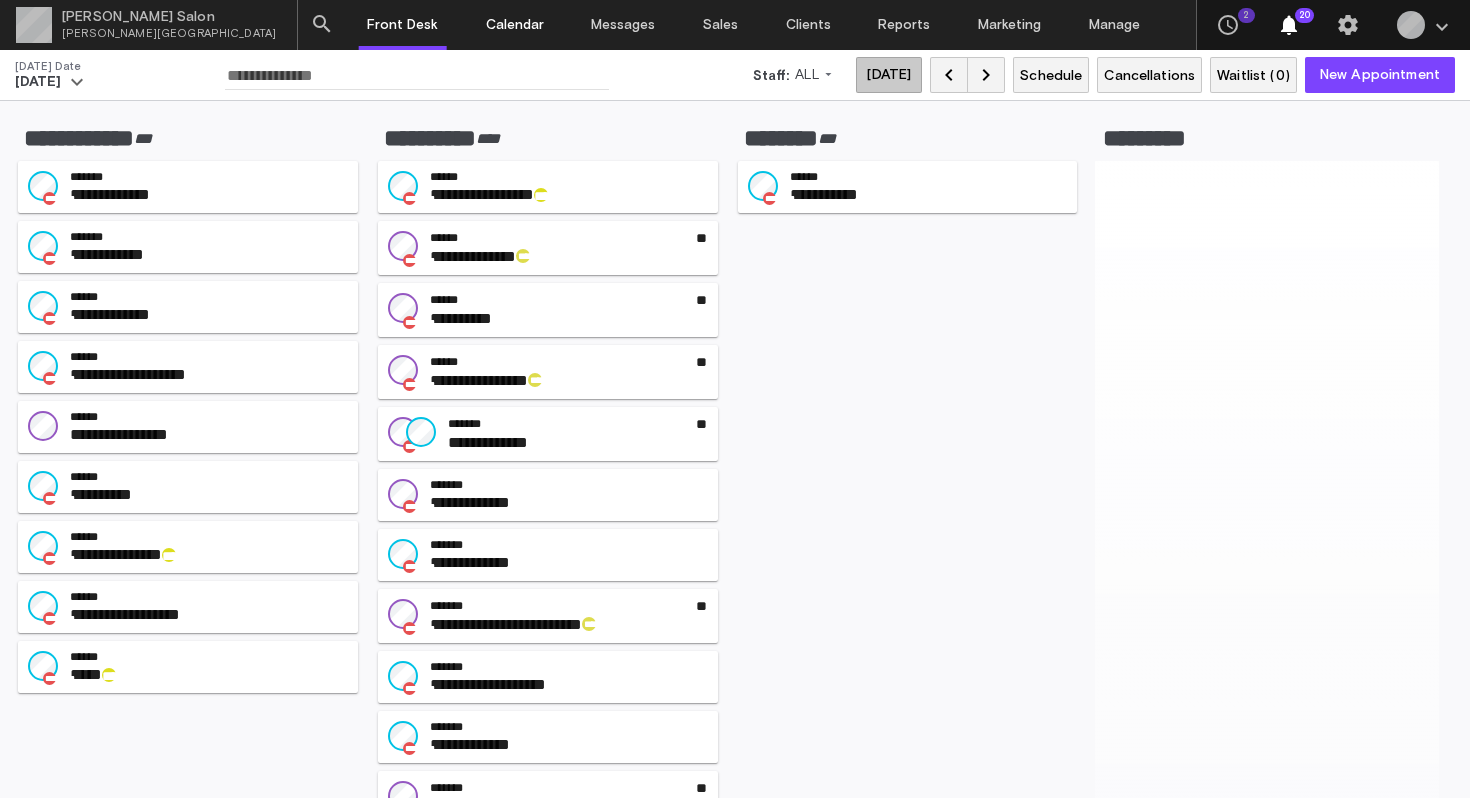 click on "Calendar" at bounding box center [515, 25] 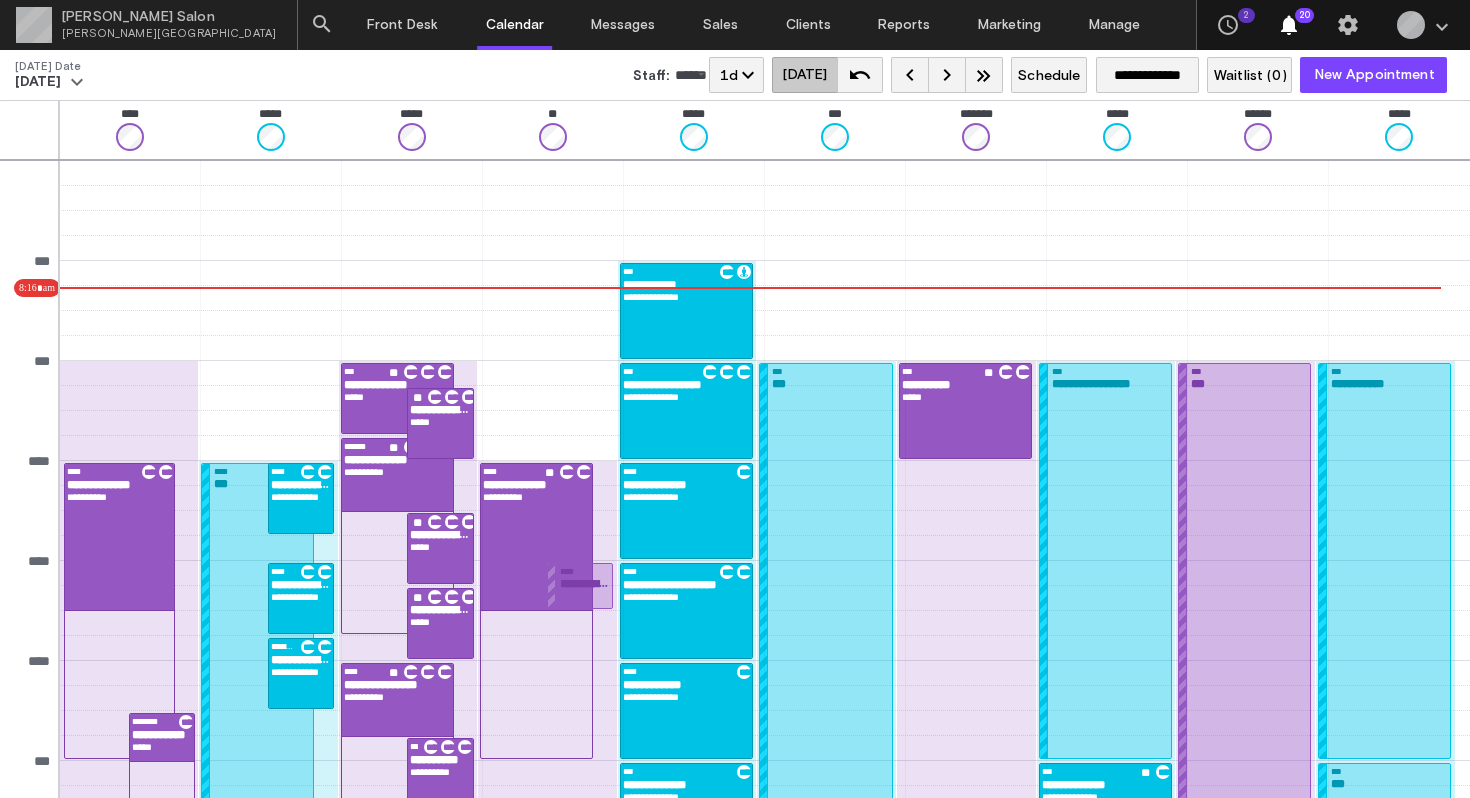 scroll, scrollTop: 28, scrollLeft: 0, axis: vertical 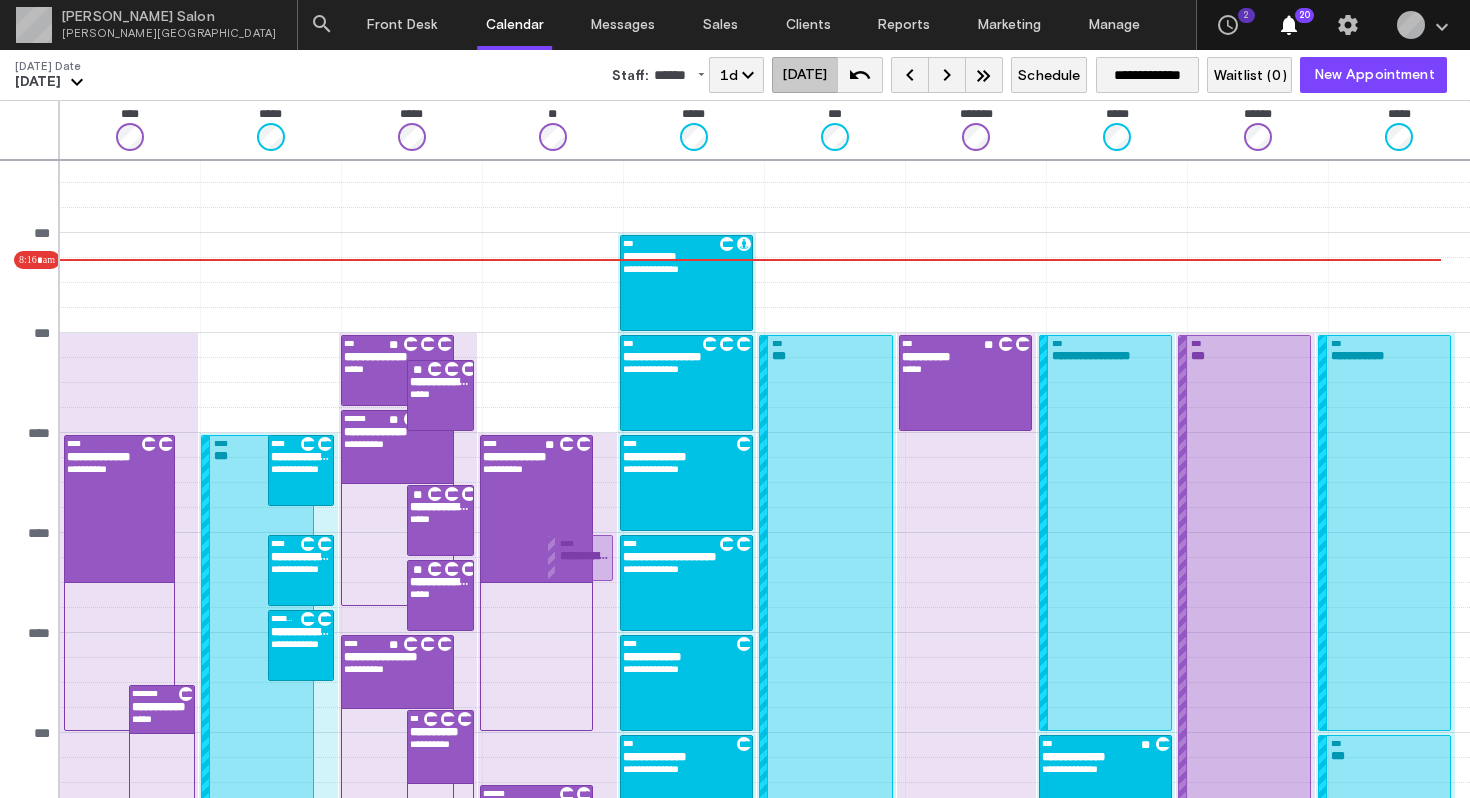 click on "keyboard_arrow_down" at bounding box center (77, 82) 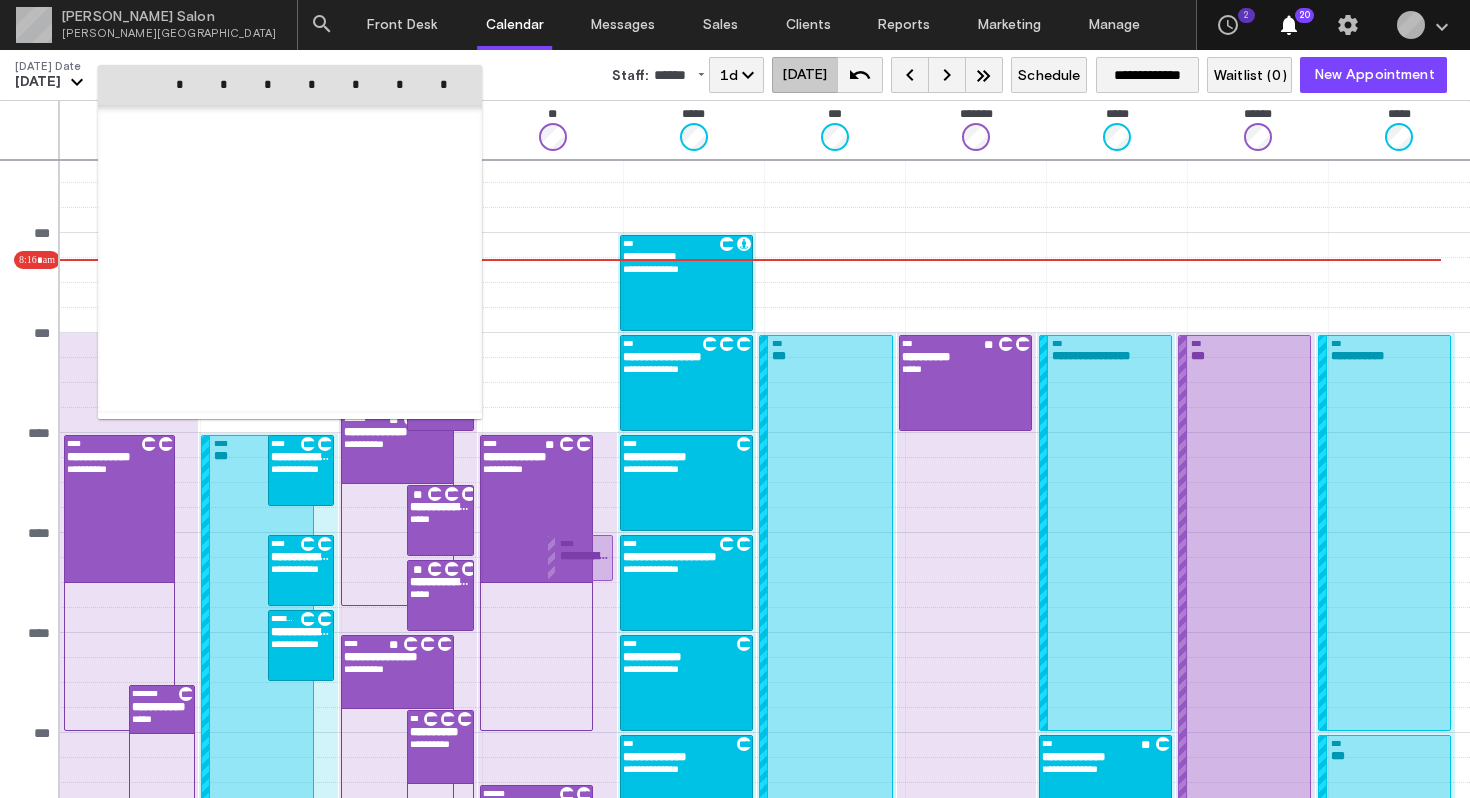 scroll, scrollTop: 49290, scrollLeft: 0, axis: vertical 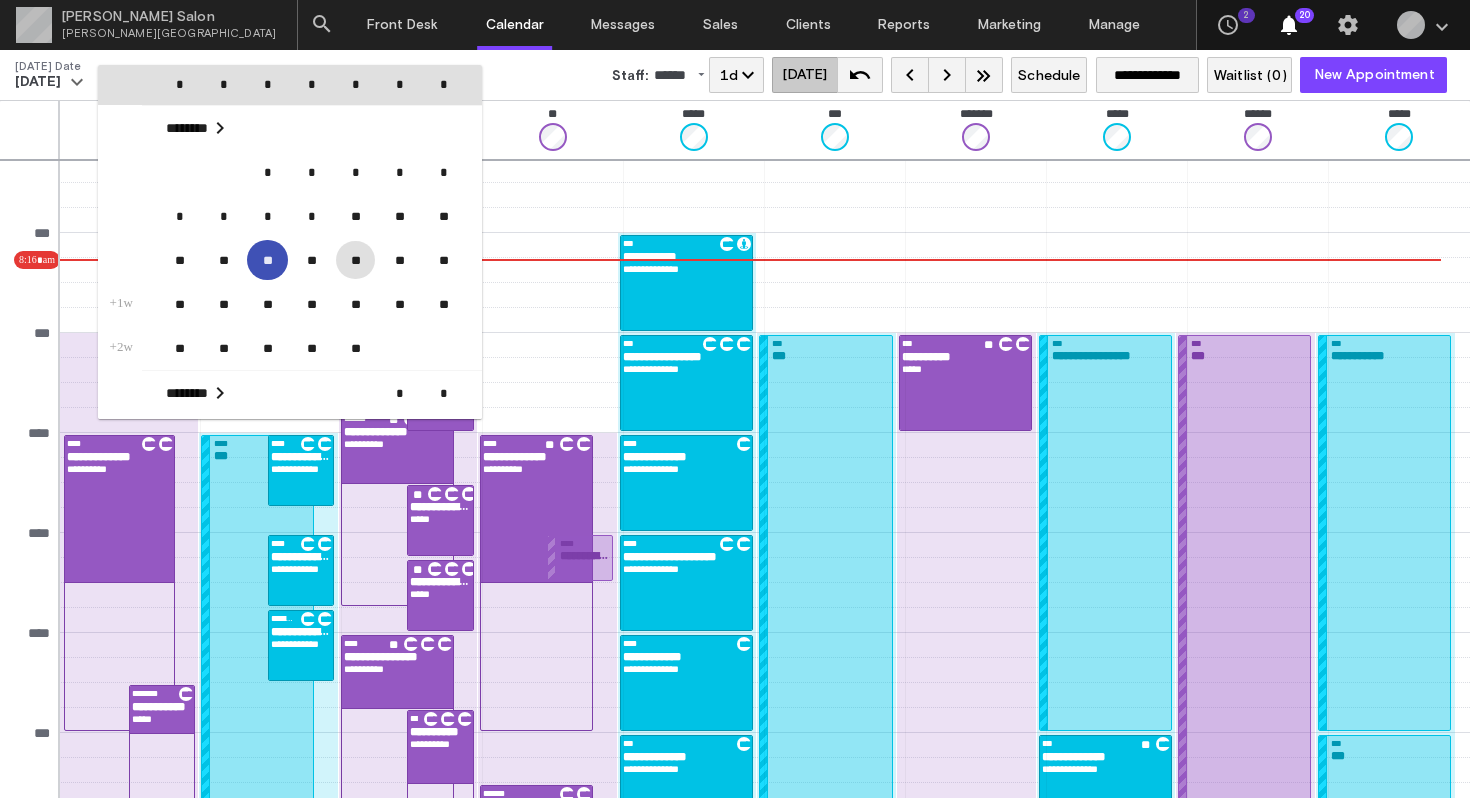 click on "**" at bounding box center (355, 260) 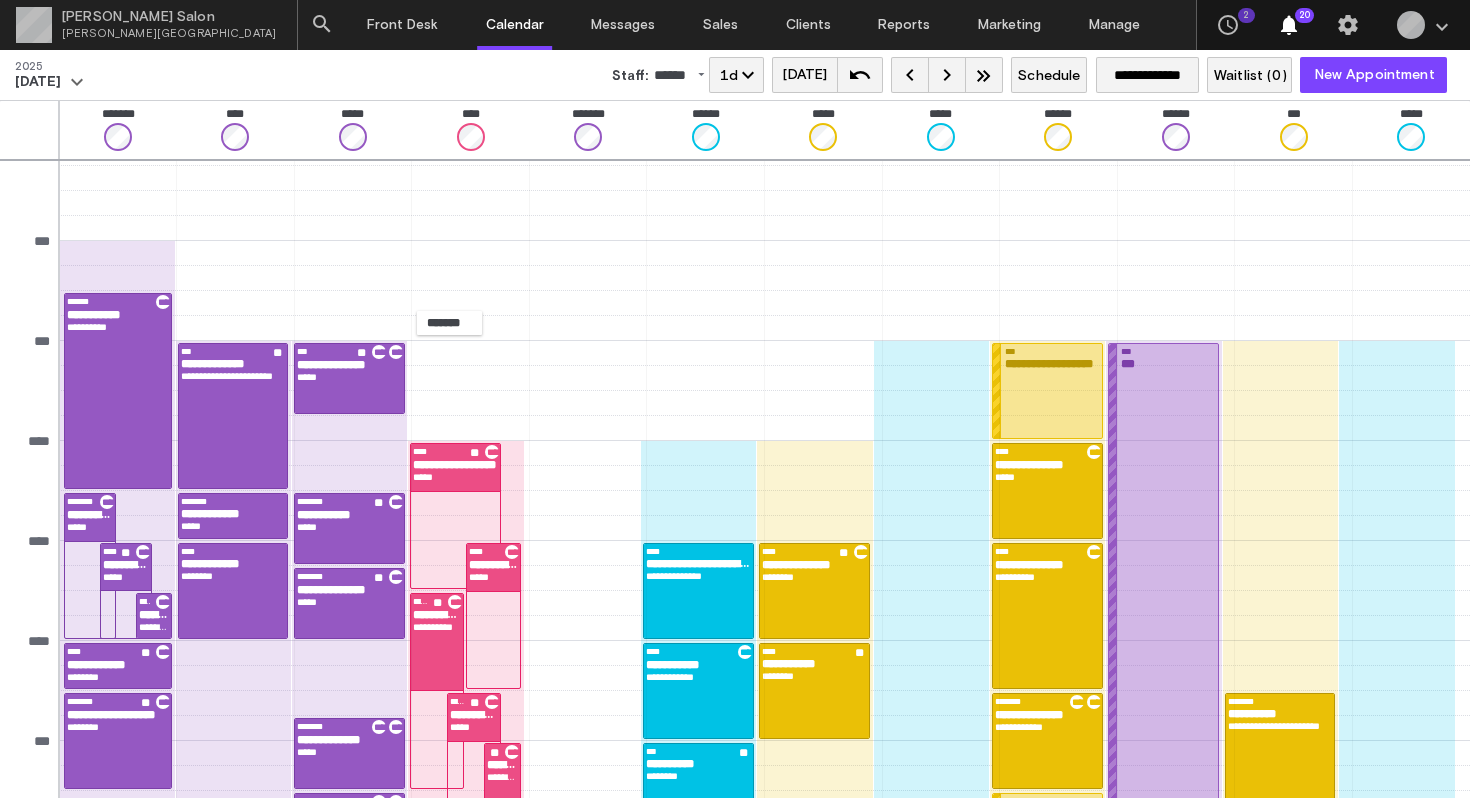 scroll, scrollTop: 23, scrollLeft: 0, axis: vertical 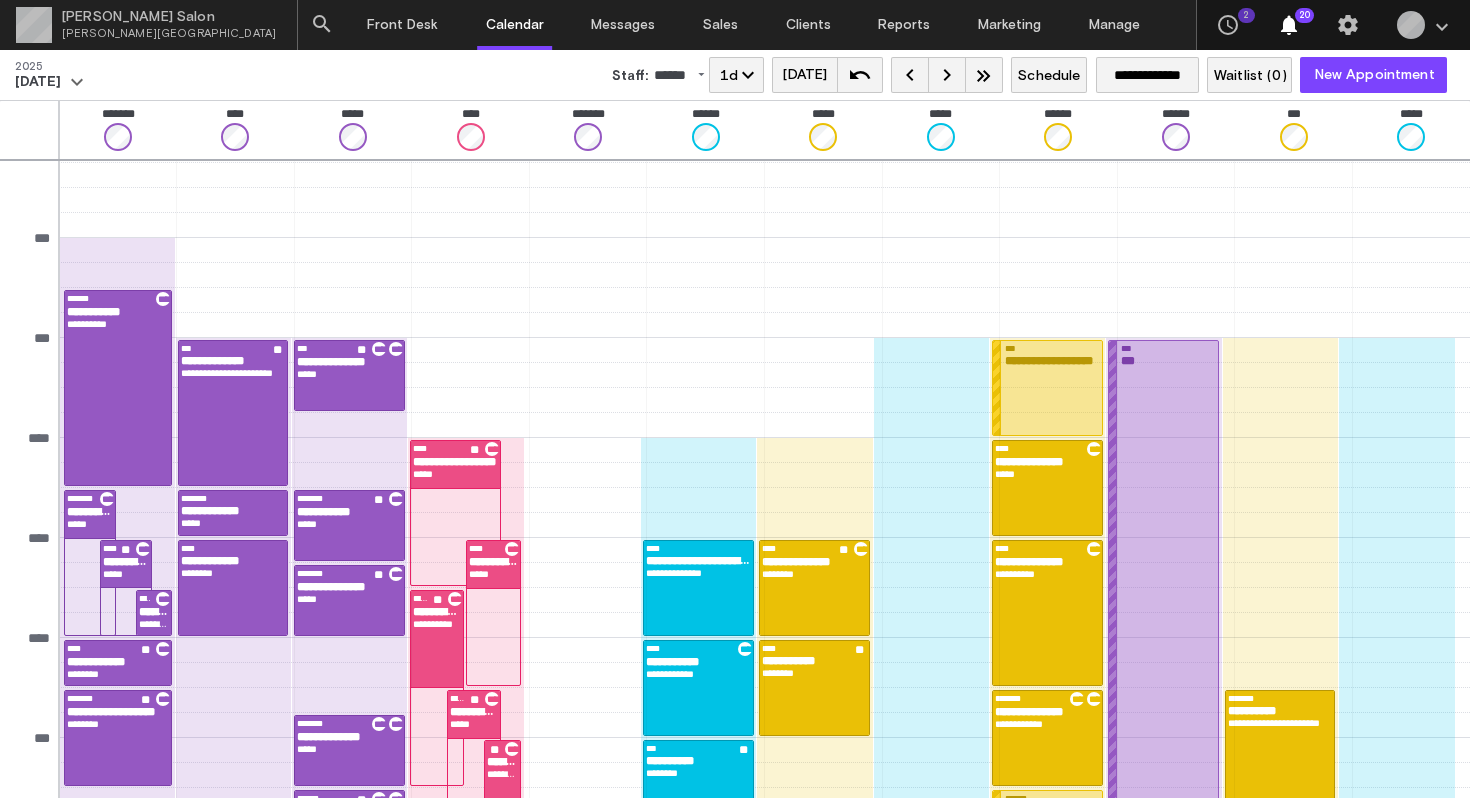 click on "**********" at bounding box center [118, 324] 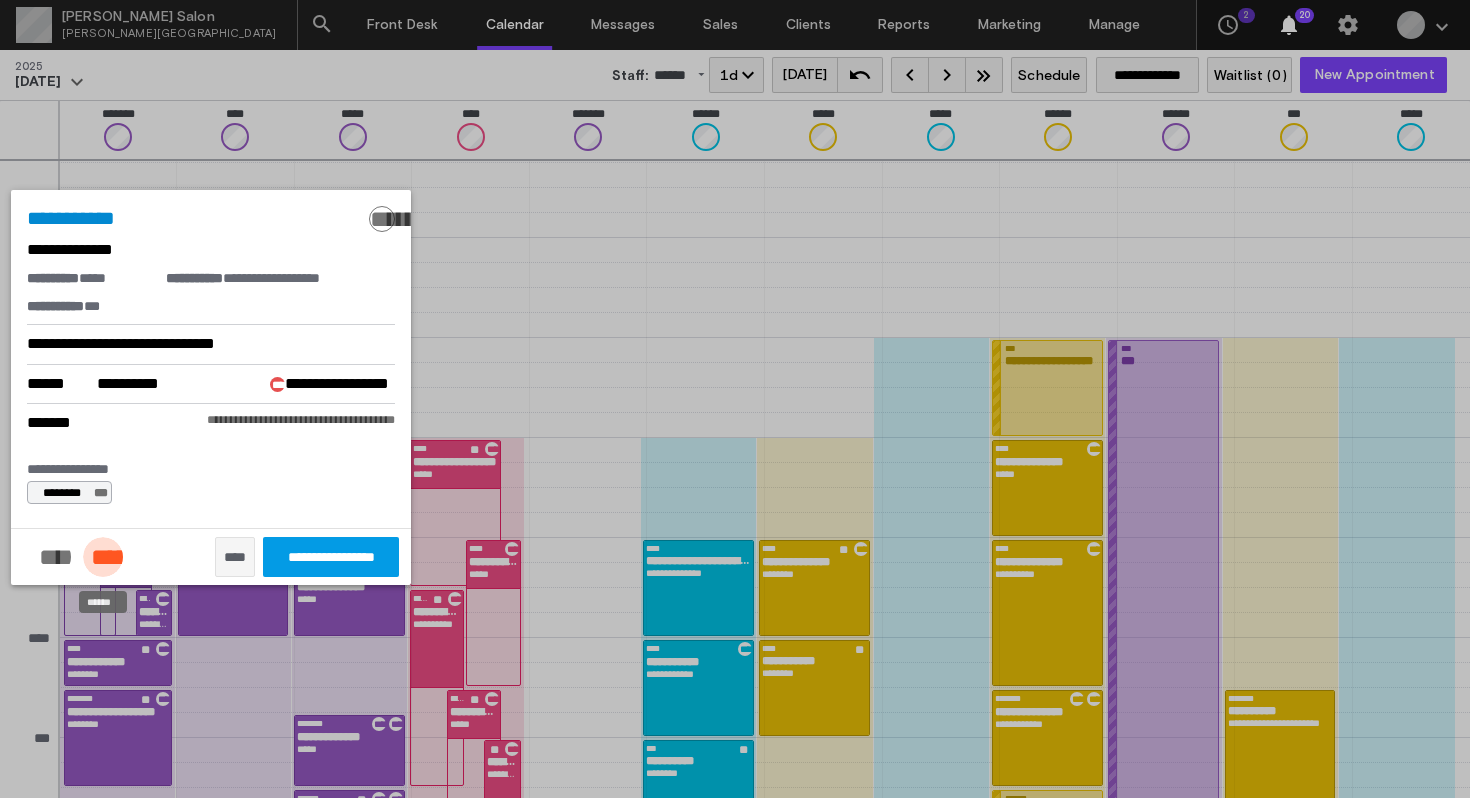 click on "******" 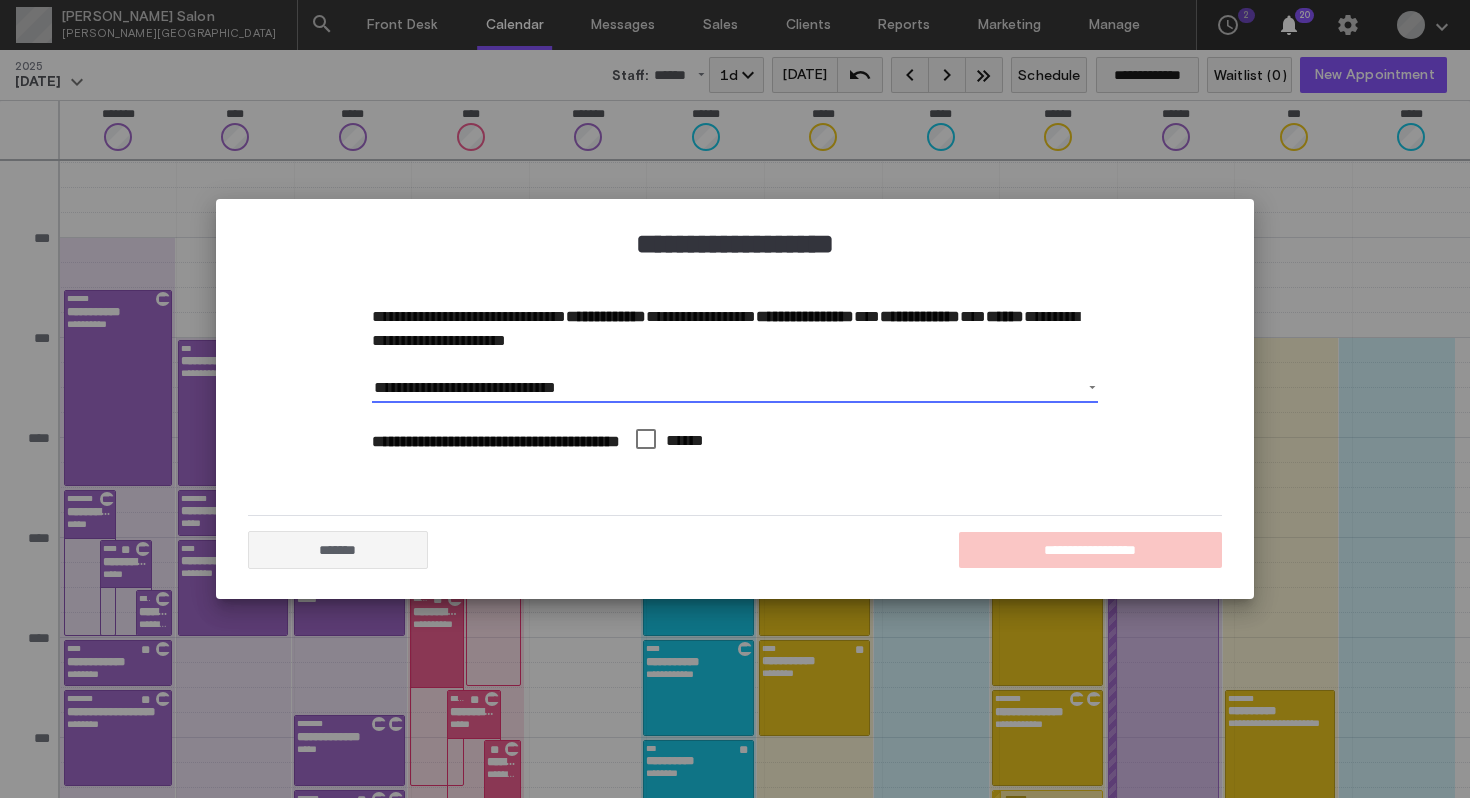 click on "**********" at bounding box center (735, 388) 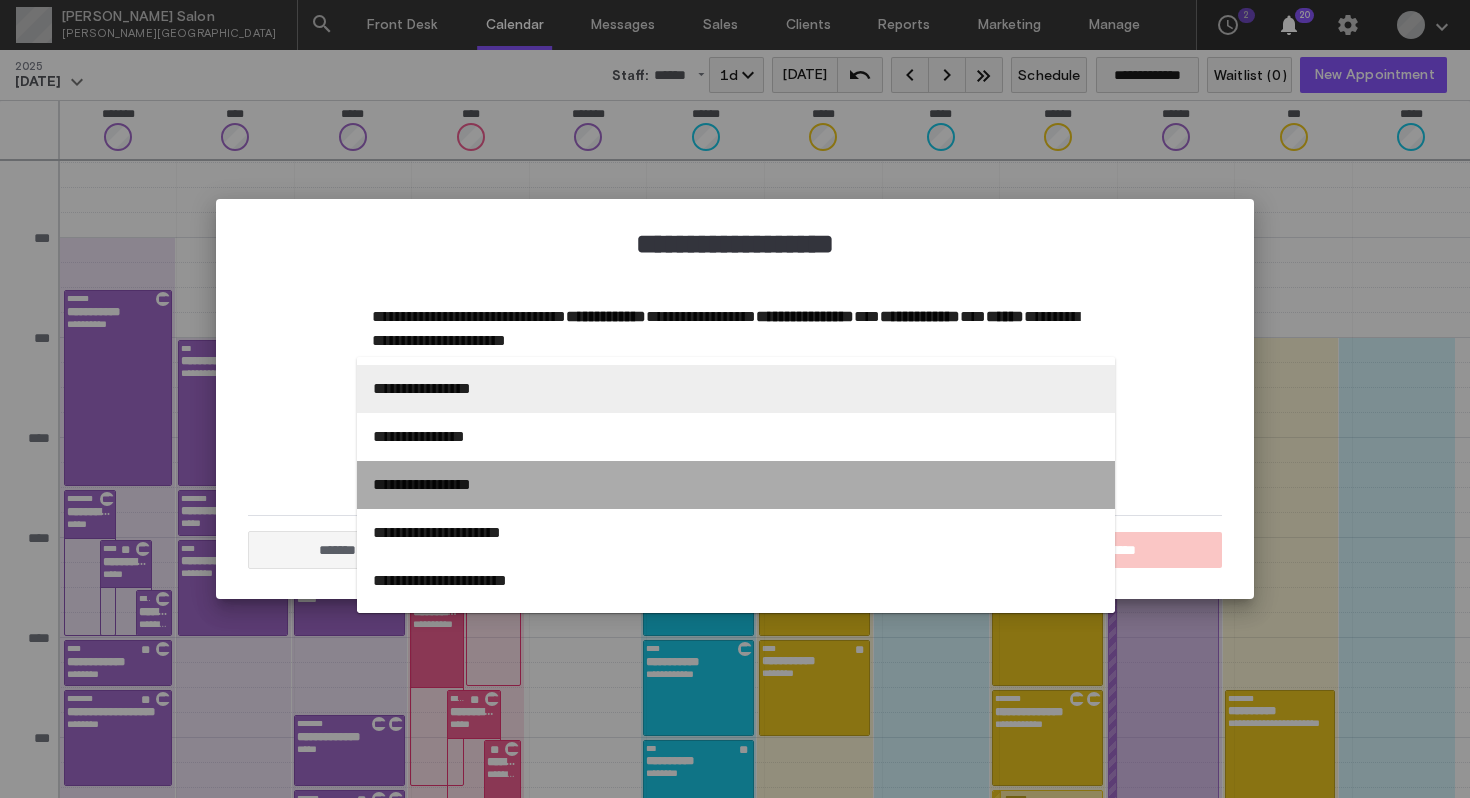 click on "**********" at bounding box center (736, 485) 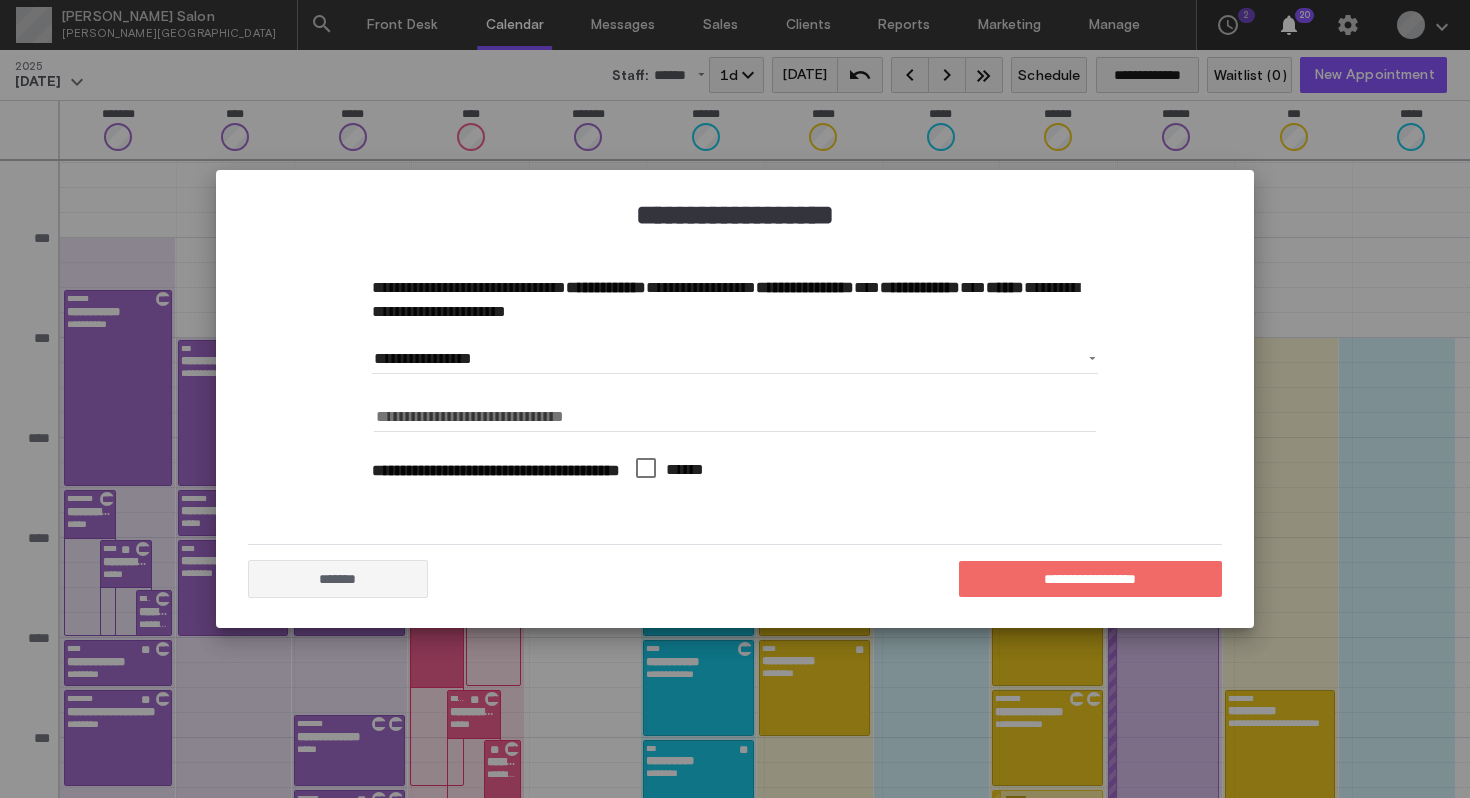 click on "**********" at bounding box center (1090, 579) 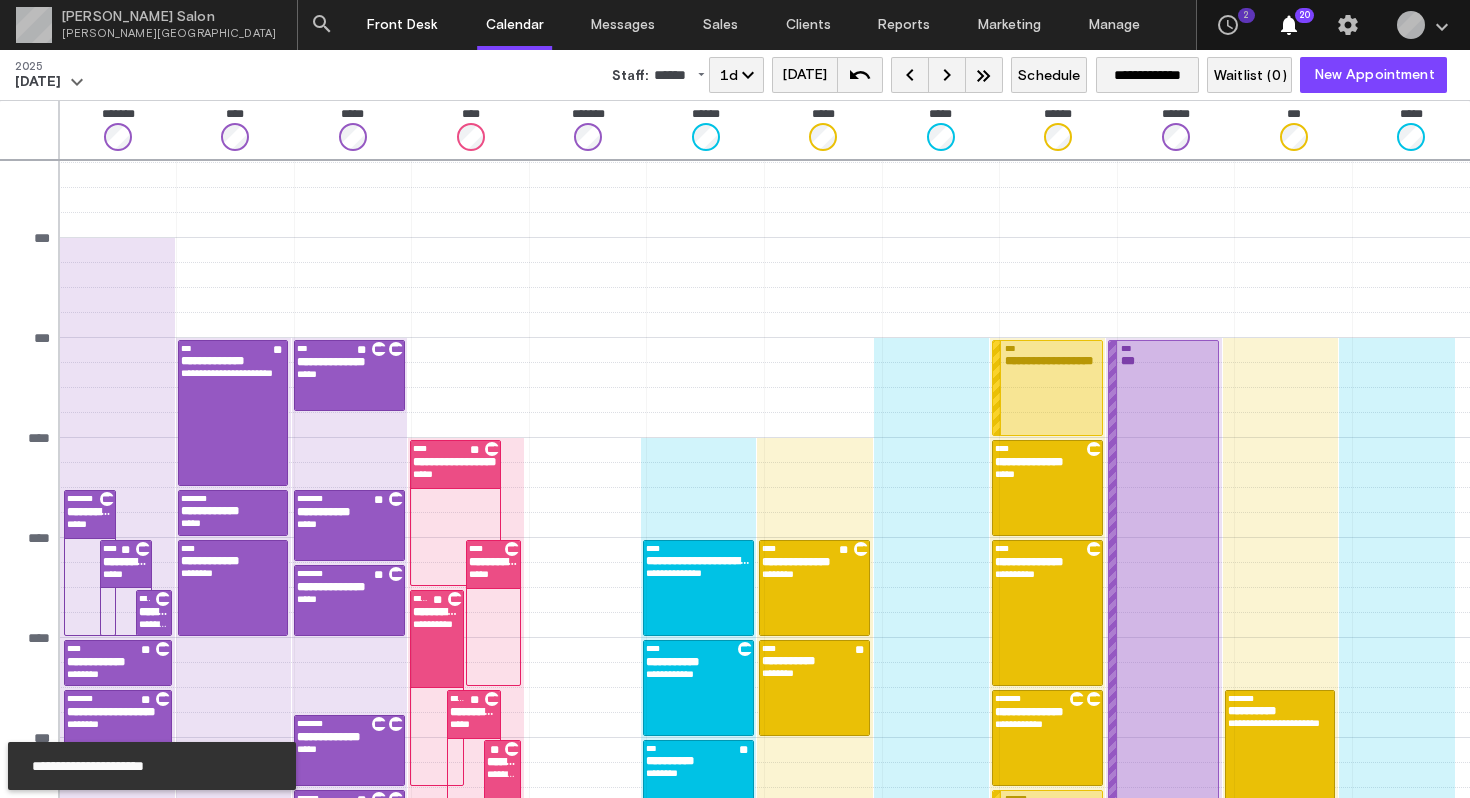click on "Front Desk" at bounding box center (402, 25) 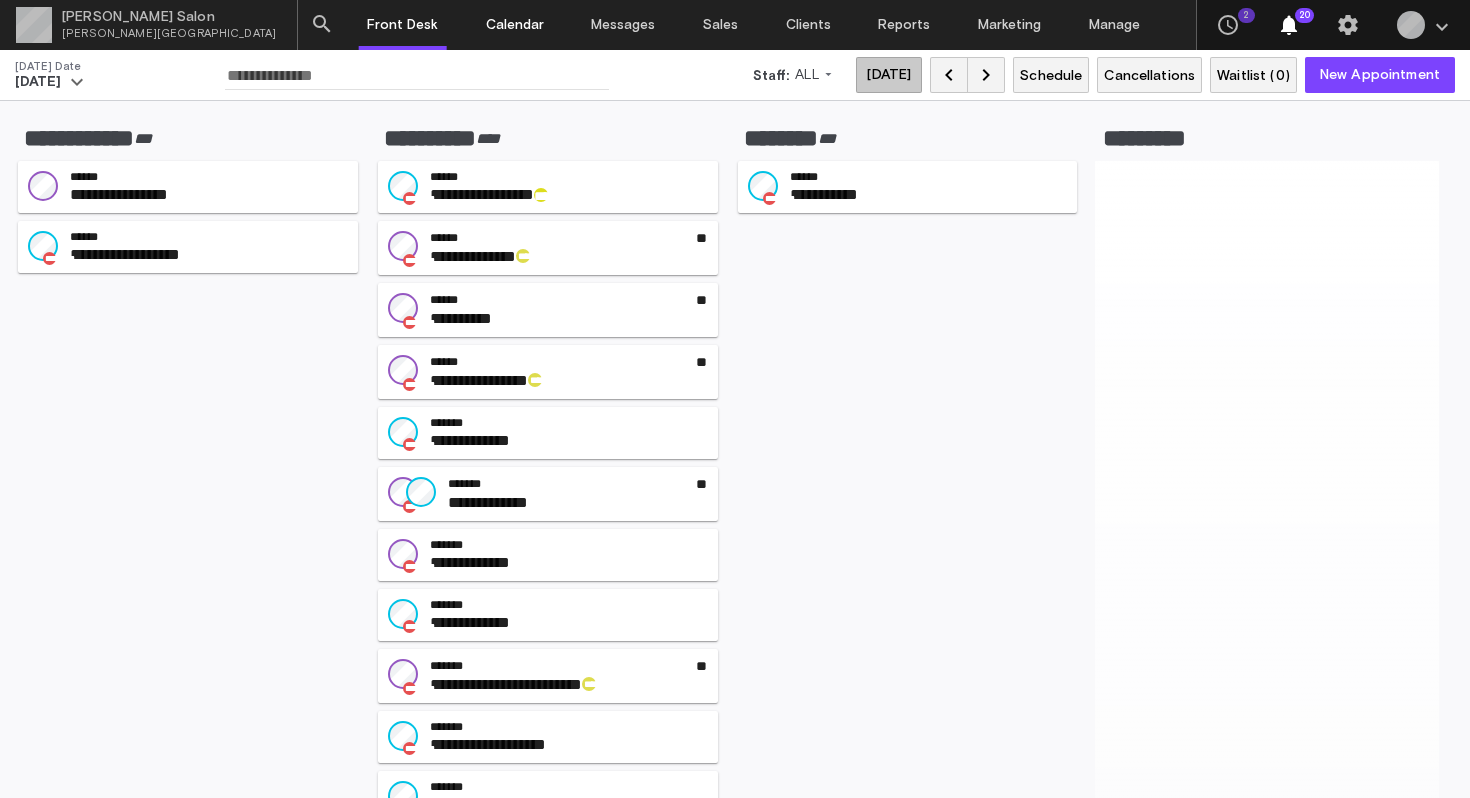 click on "Calendar" at bounding box center [515, 25] 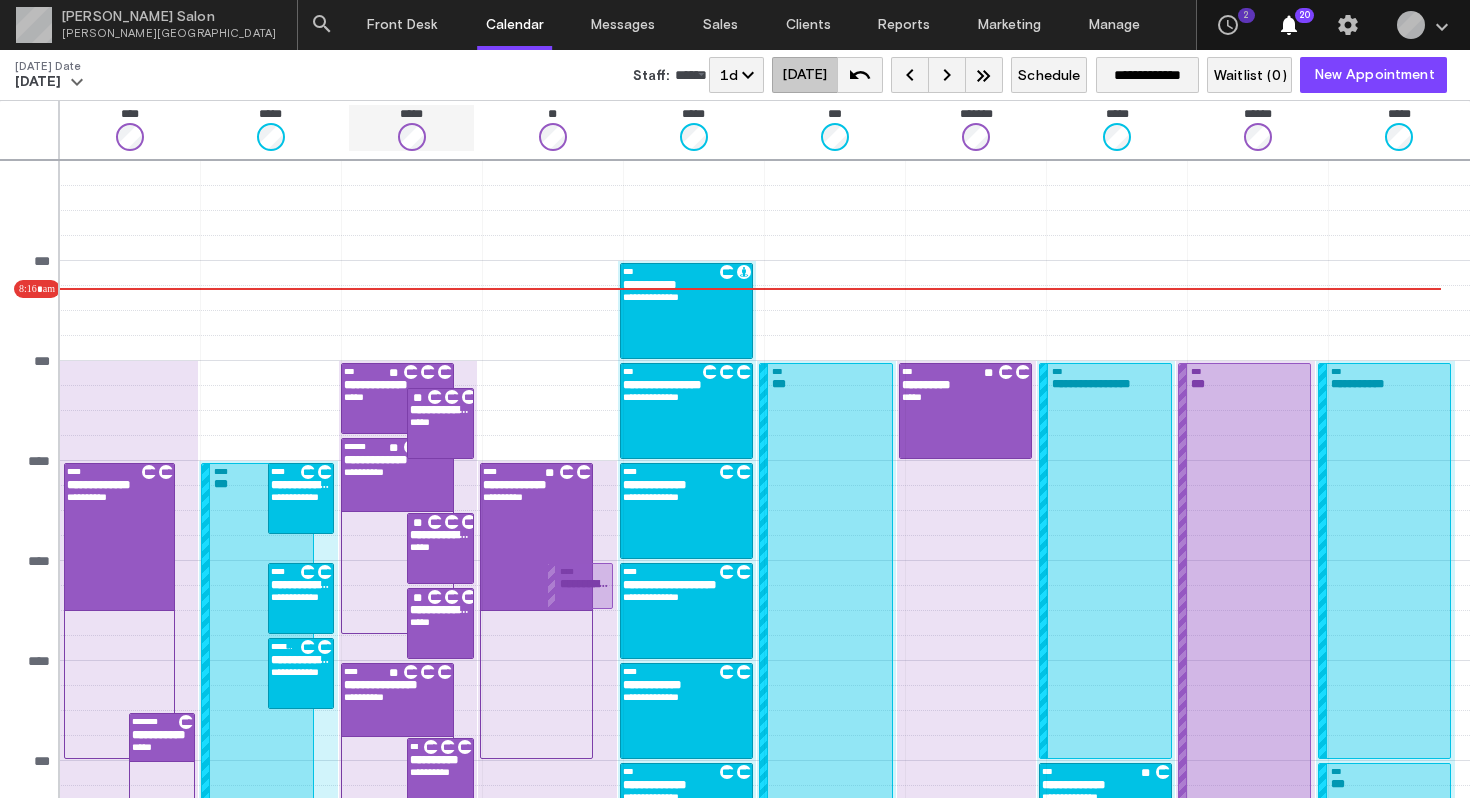 scroll, scrollTop: 28, scrollLeft: 0, axis: vertical 